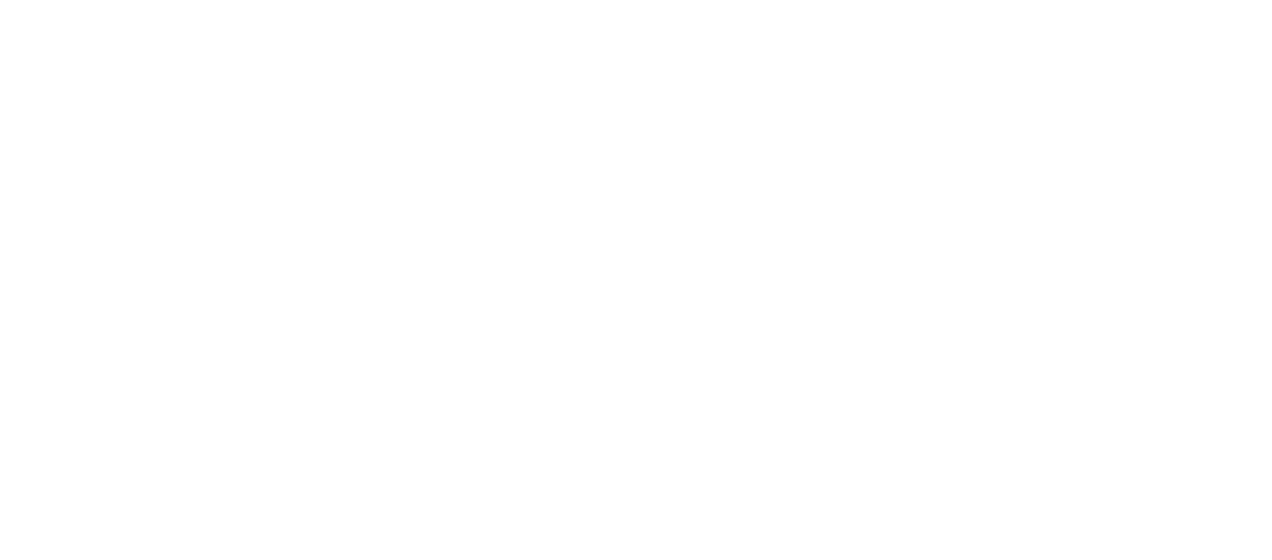 scroll, scrollTop: 0, scrollLeft: 0, axis: both 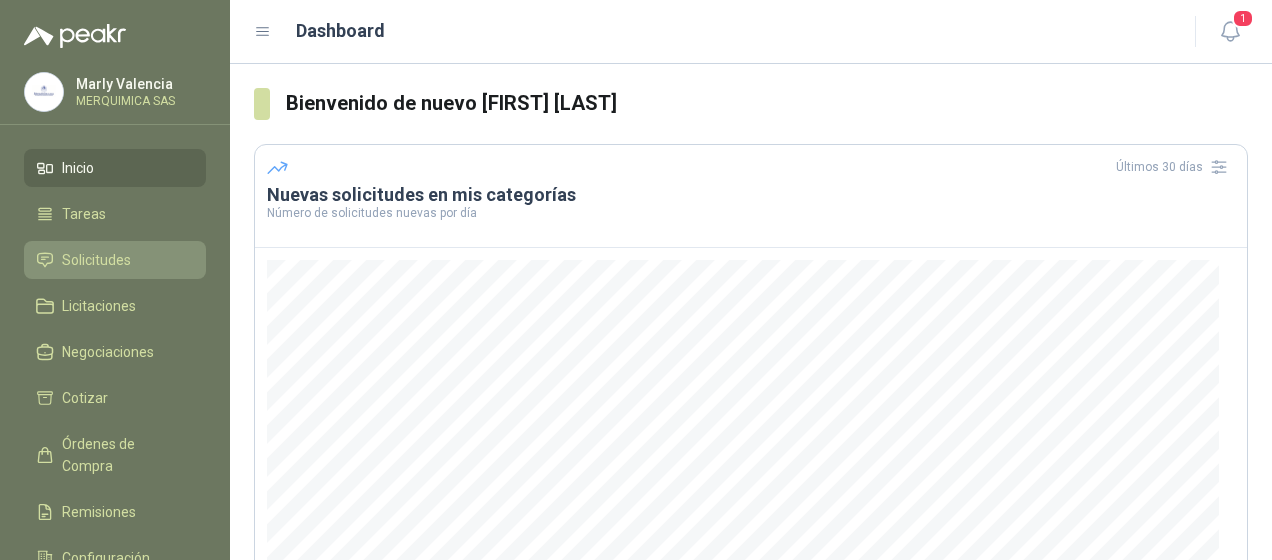 click on "Solicitudes" at bounding box center [115, 260] 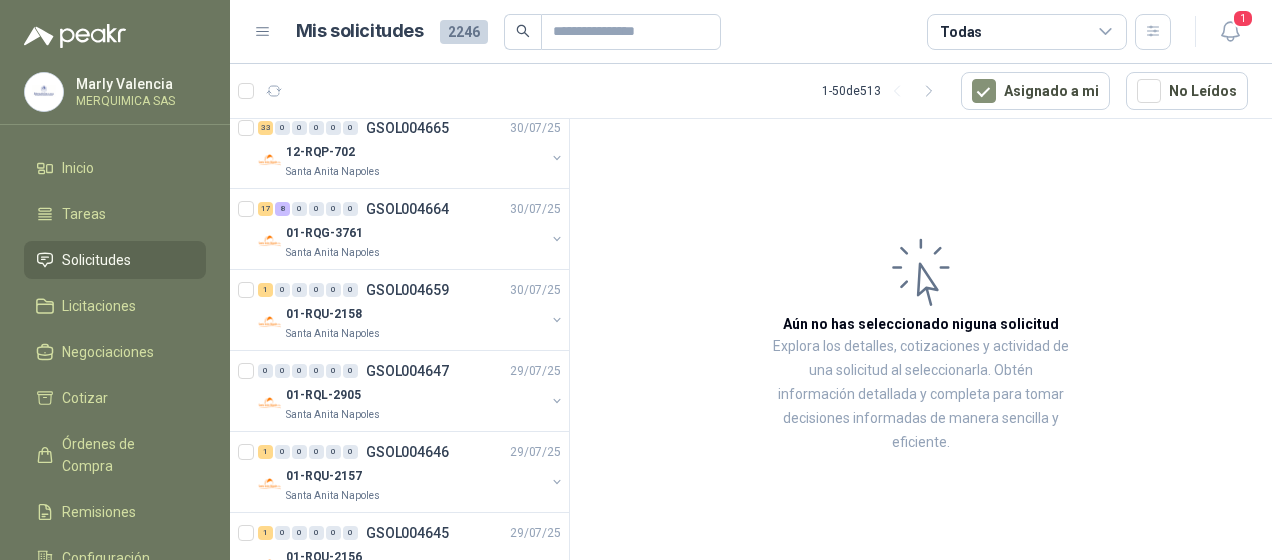 scroll, scrollTop: 900, scrollLeft: 0, axis: vertical 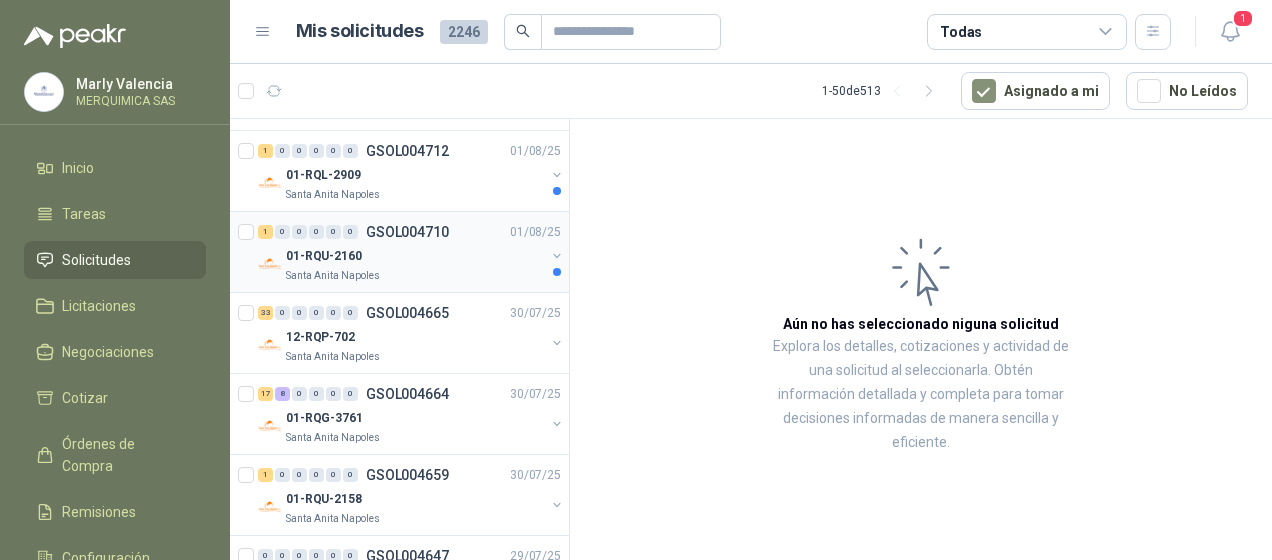 click on "Santa Anita Napoles" at bounding box center (415, 276) 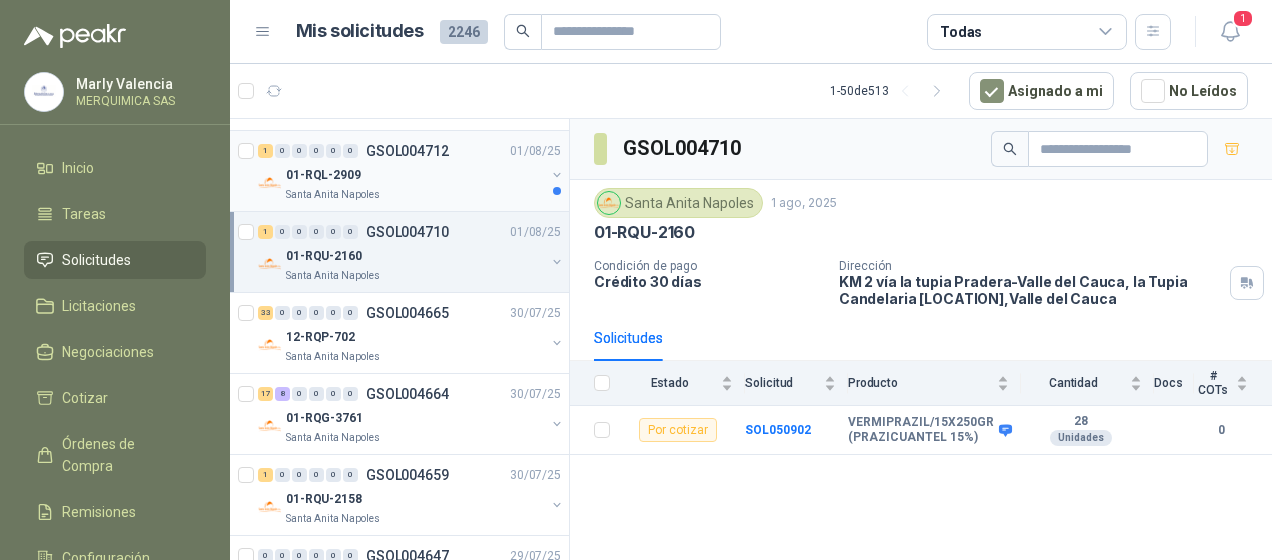 click on "Santa Anita Napoles" at bounding box center (415, 195) 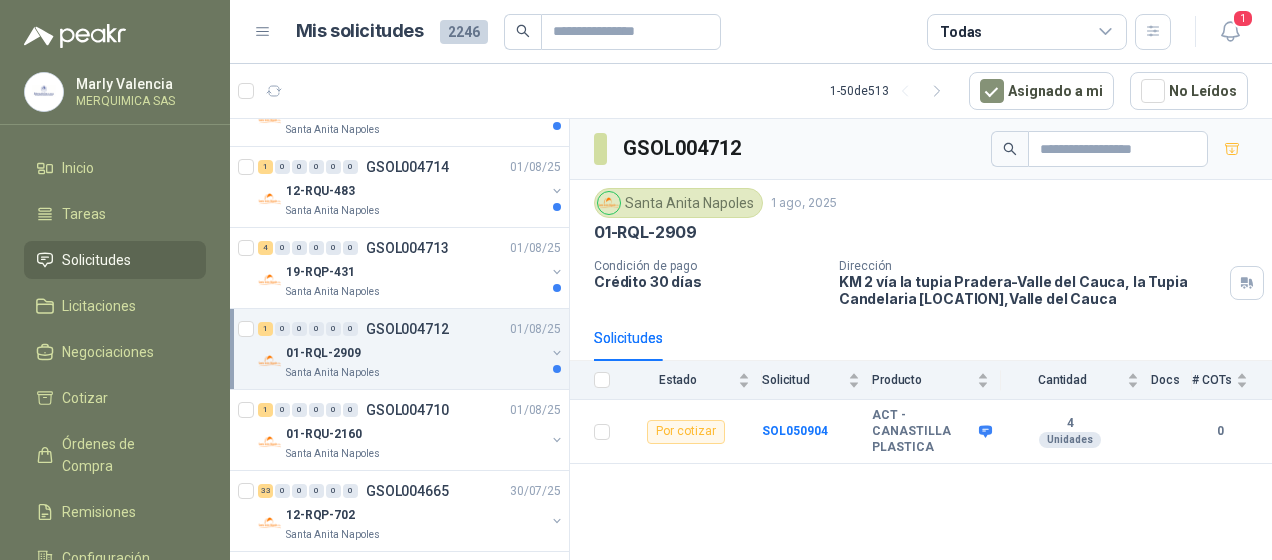 scroll, scrollTop: 700, scrollLeft: 0, axis: vertical 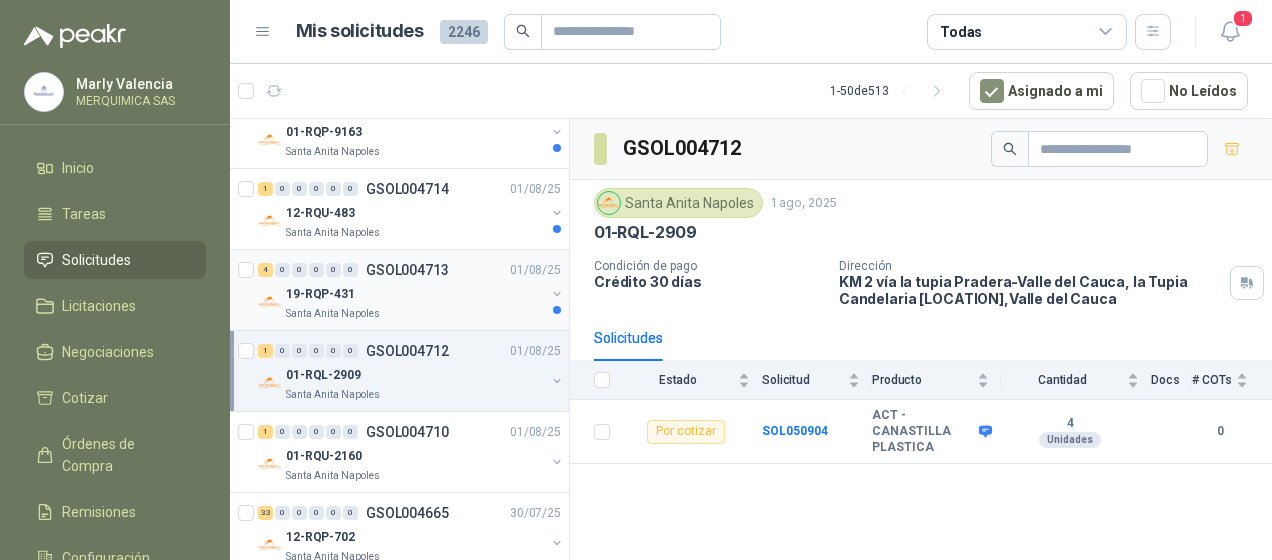 click on "19-RQP-431" at bounding box center [415, 294] 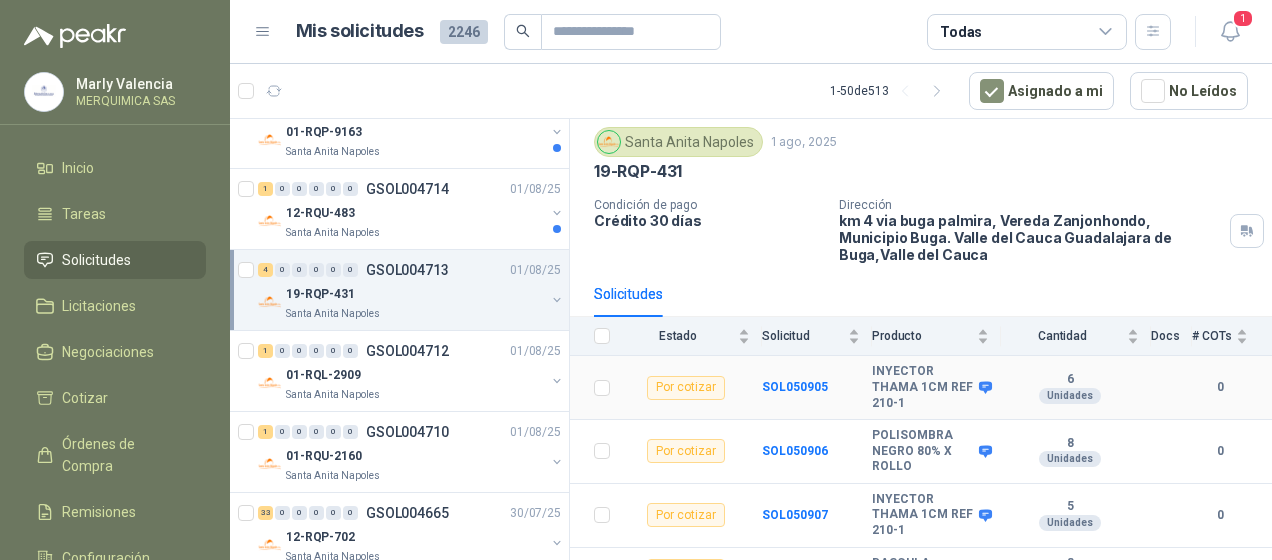 scroll, scrollTop: 86, scrollLeft: 0, axis: vertical 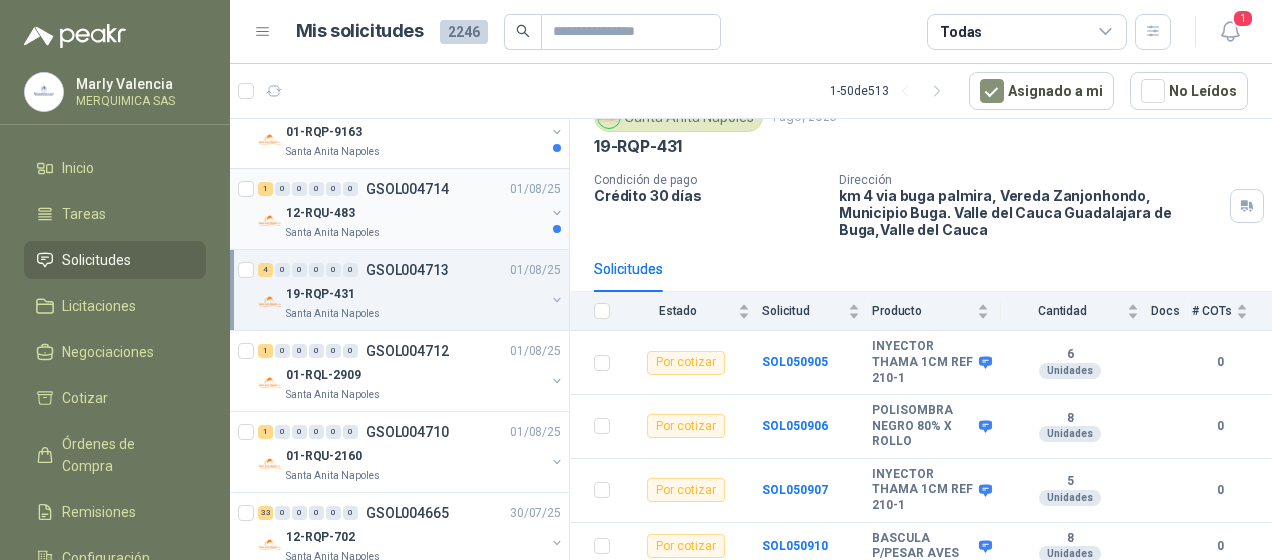 click on "Santa Anita Napoles" at bounding box center (415, 233) 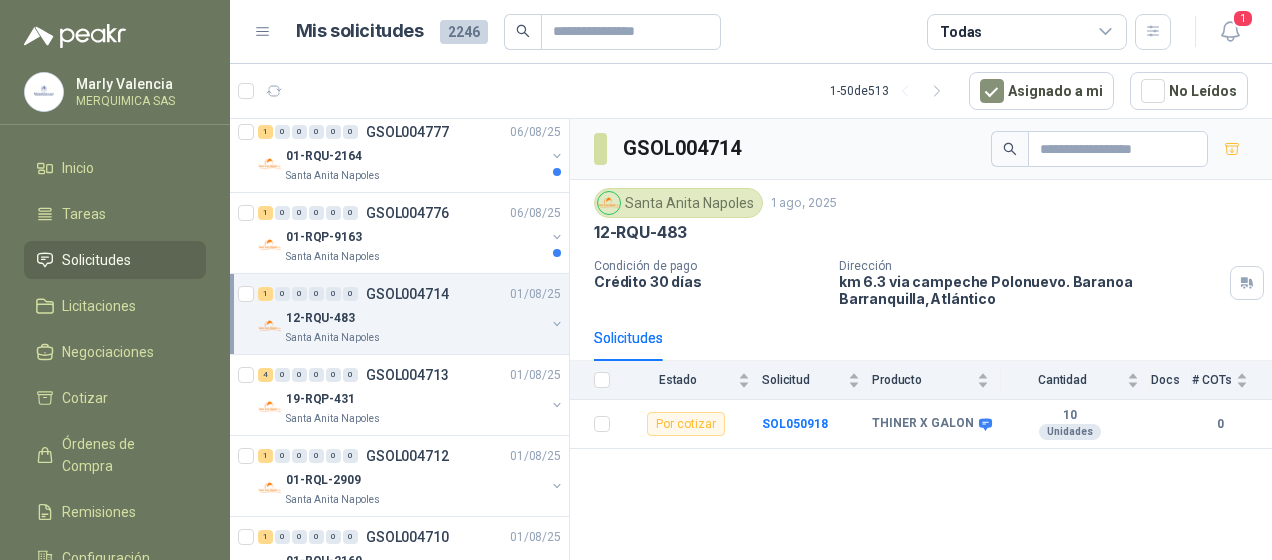 scroll, scrollTop: 500, scrollLeft: 0, axis: vertical 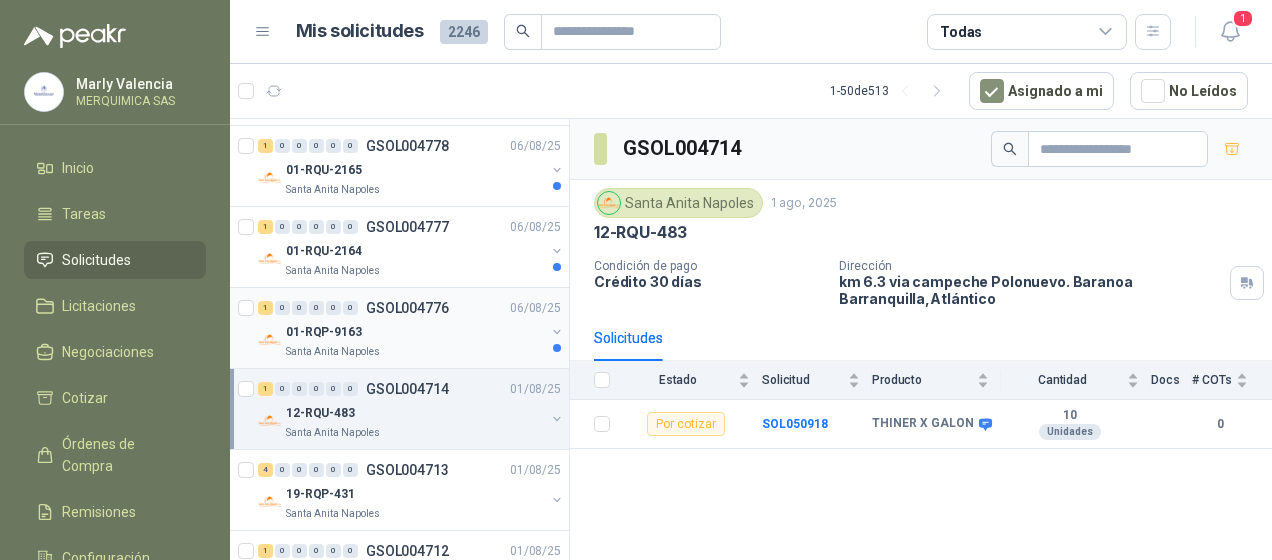 click on "Santa Anita Napoles" at bounding box center (415, 352) 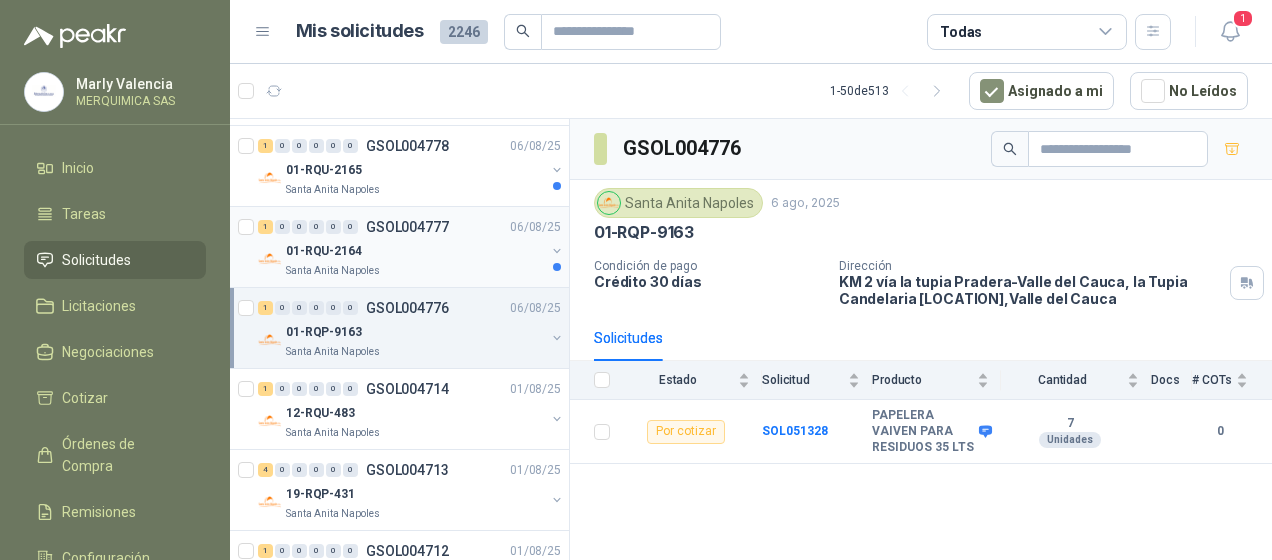 click on "GSOL004777" at bounding box center [407, 227] 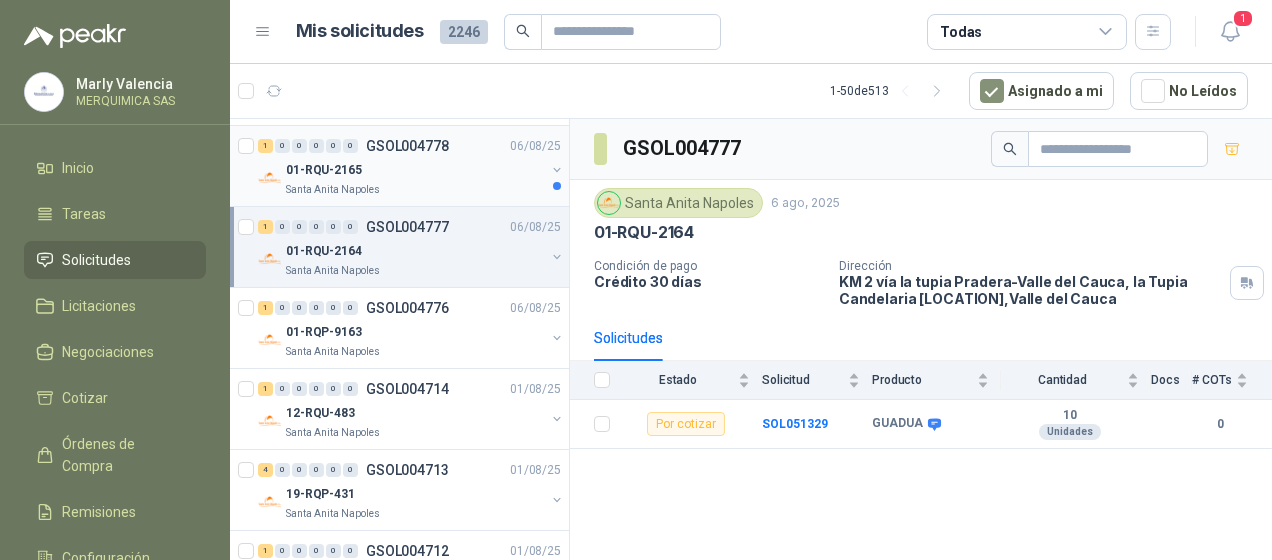 click on "Santa Anita Napoles" at bounding box center (415, 190) 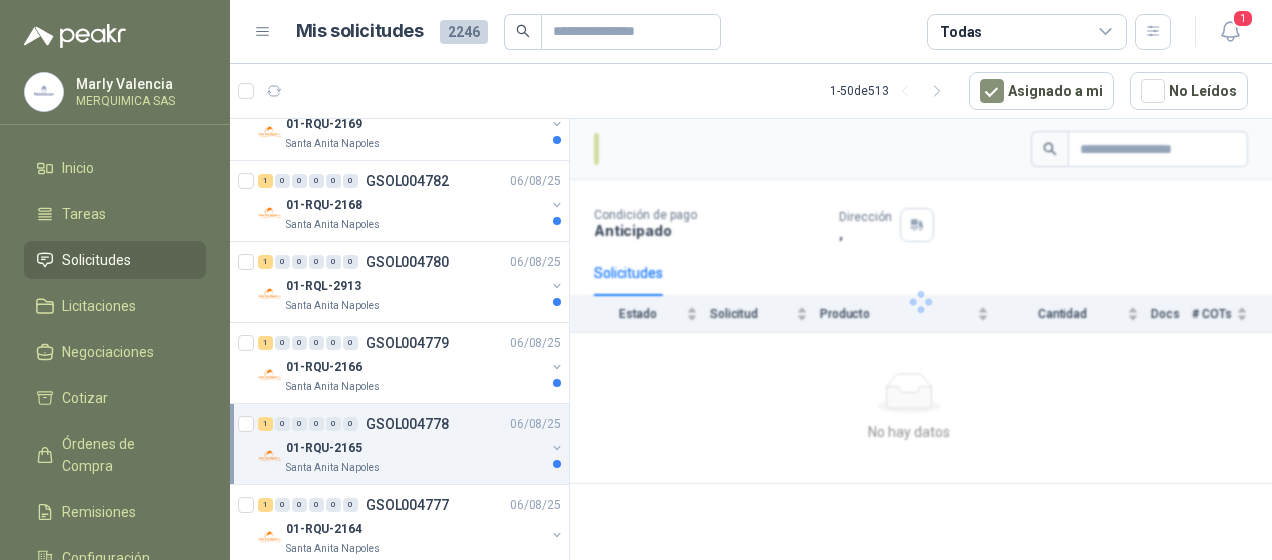 scroll, scrollTop: 200, scrollLeft: 0, axis: vertical 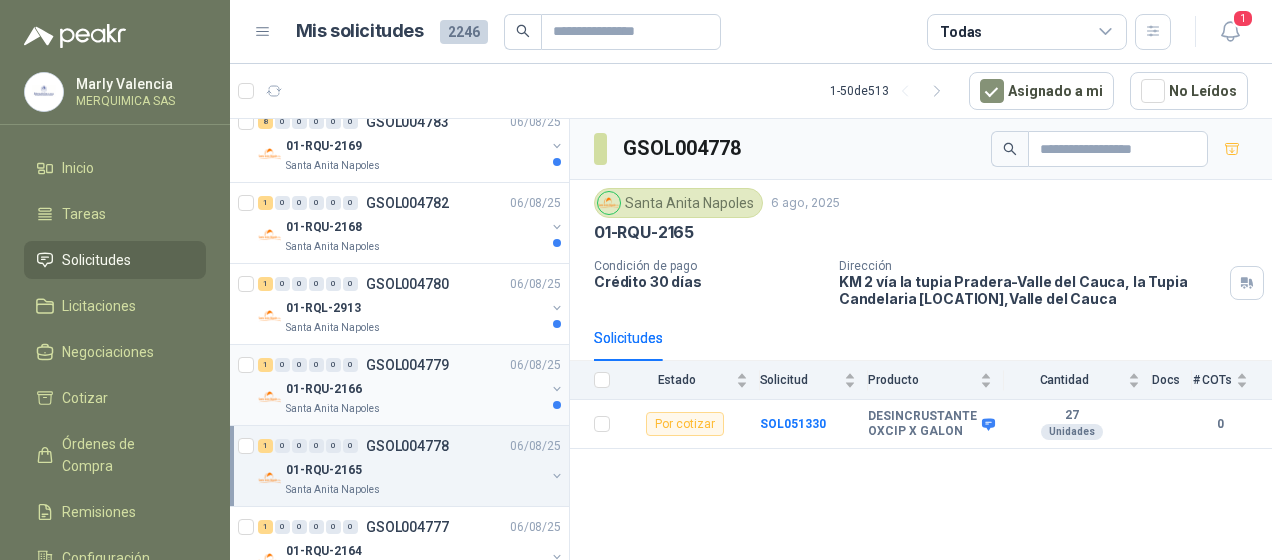 click on "01-RQU-2166" at bounding box center [415, 389] 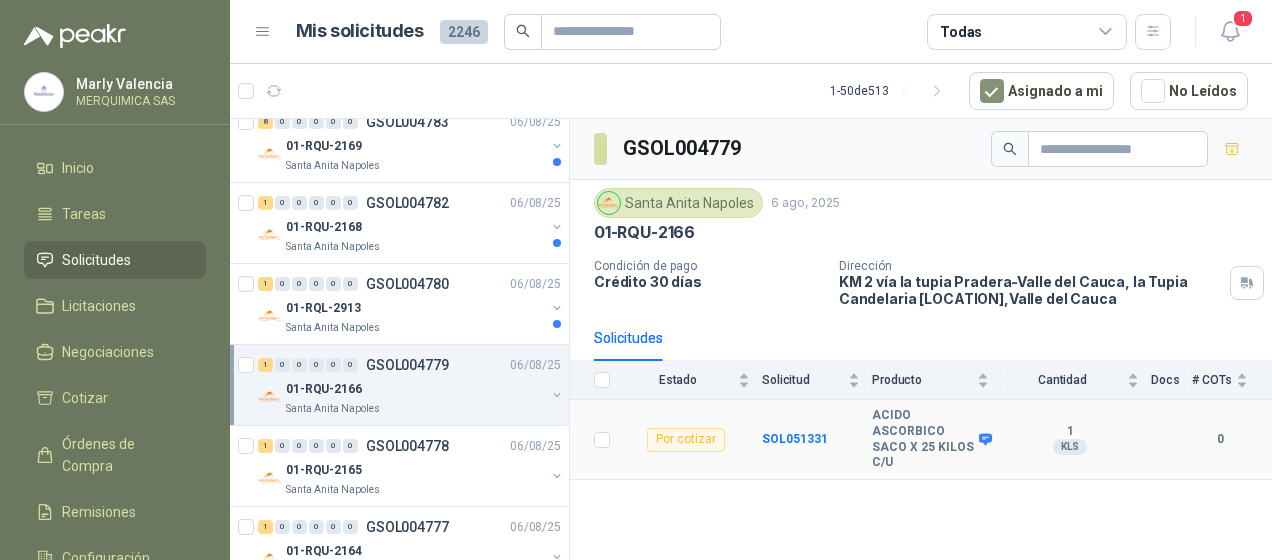 click on "ACIDO ASCORBICO SACO X 25 KILOS C/U" at bounding box center [923, 439] 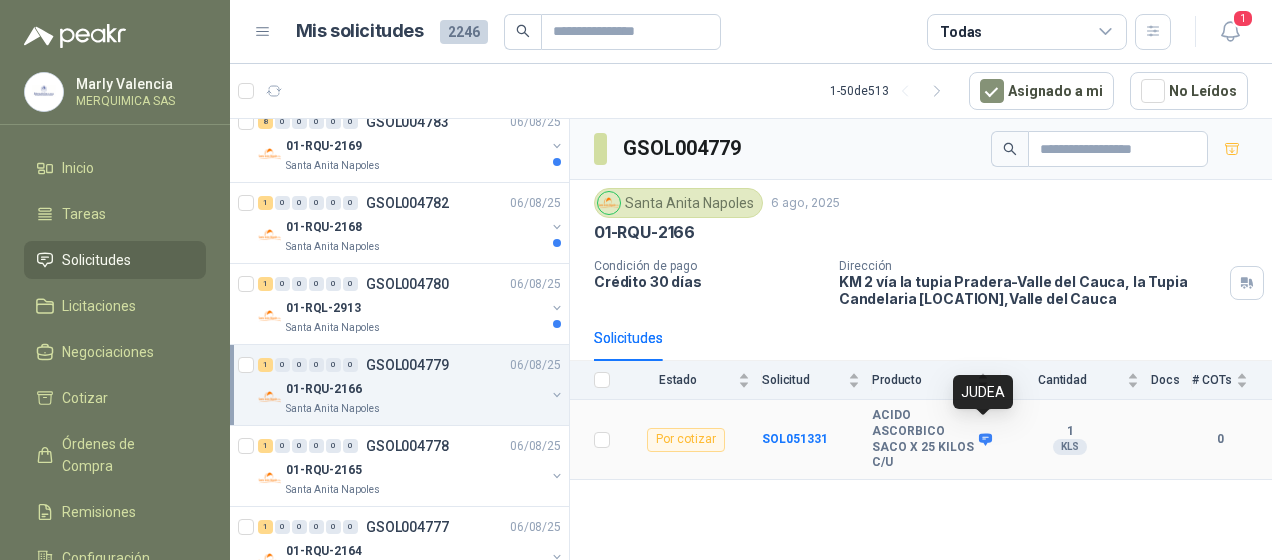 click 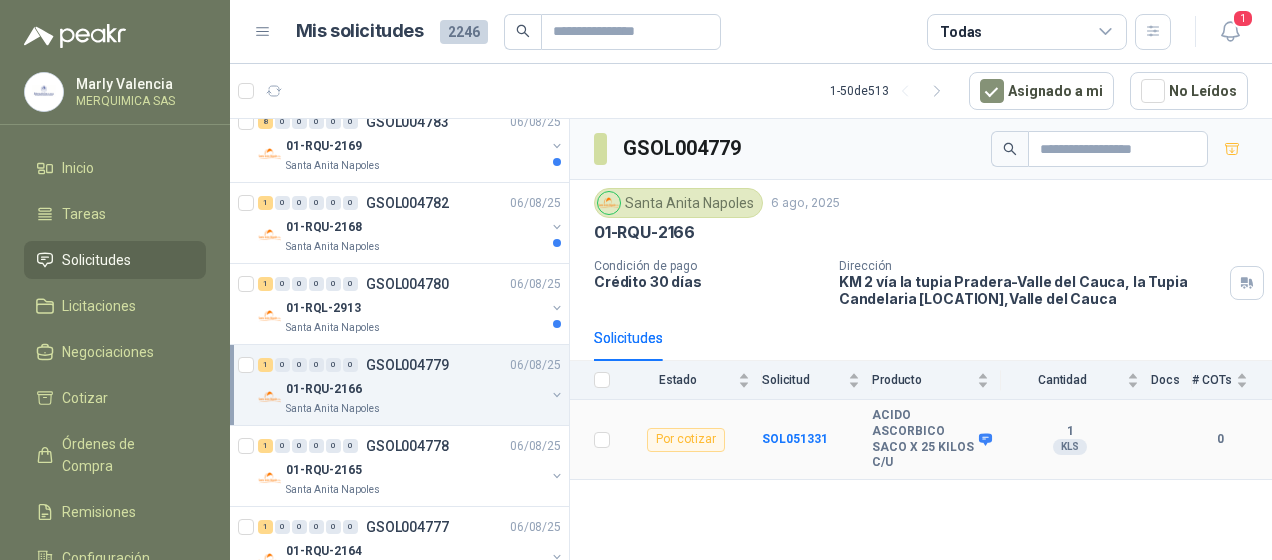 click on "SOL051331" at bounding box center (817, 439) 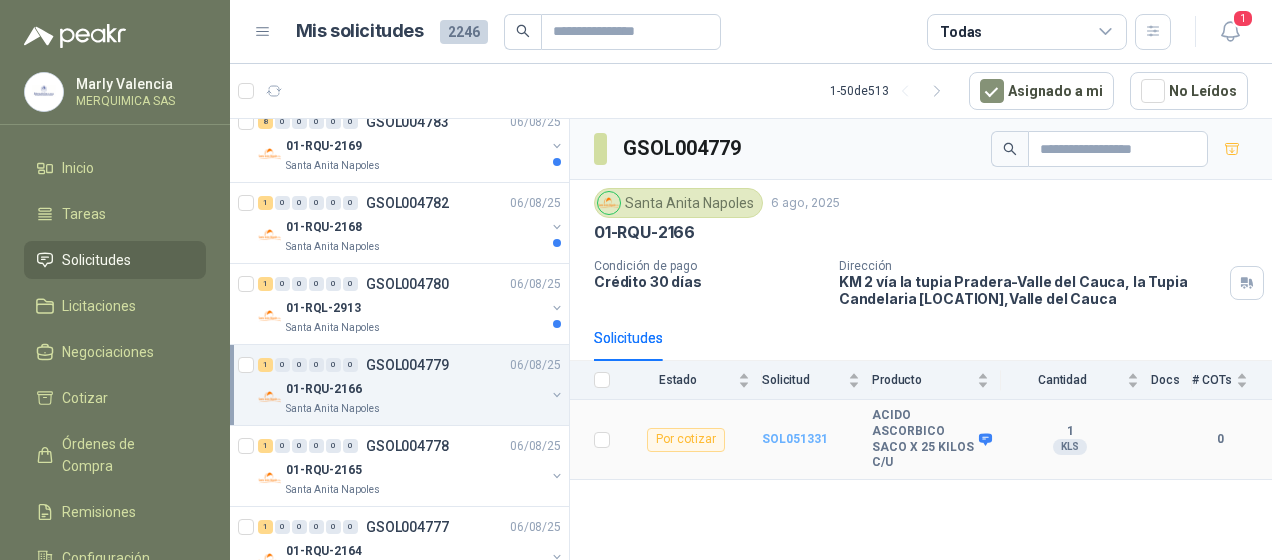click on "SOL051331" at bounding box center [795, 439] 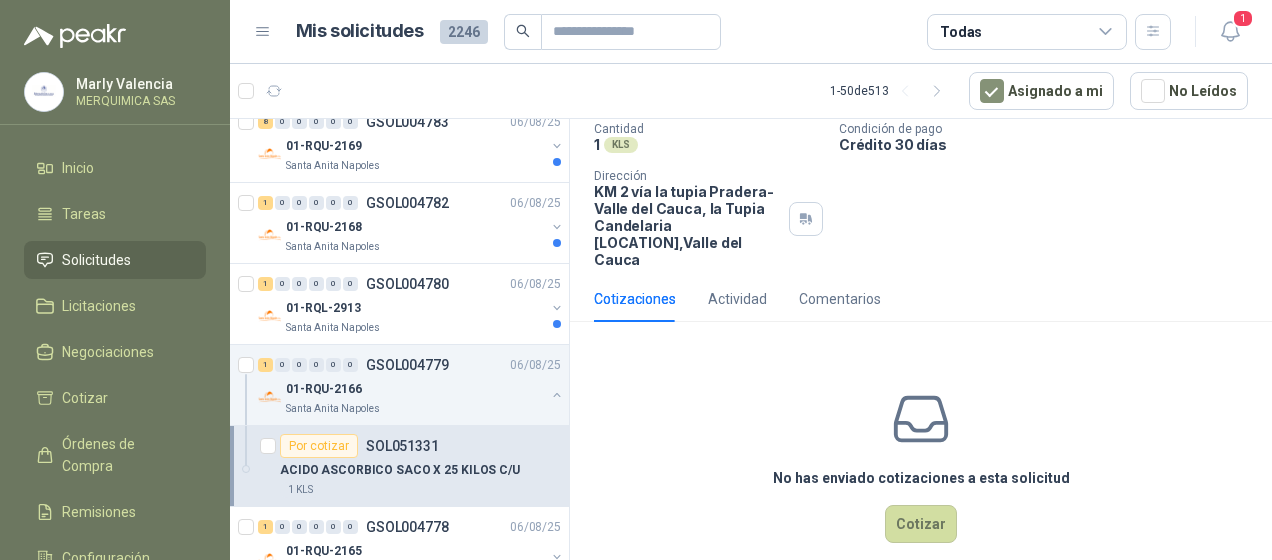 scroll, scrollTop: 166, scrollLeft: 0, axis: vertical 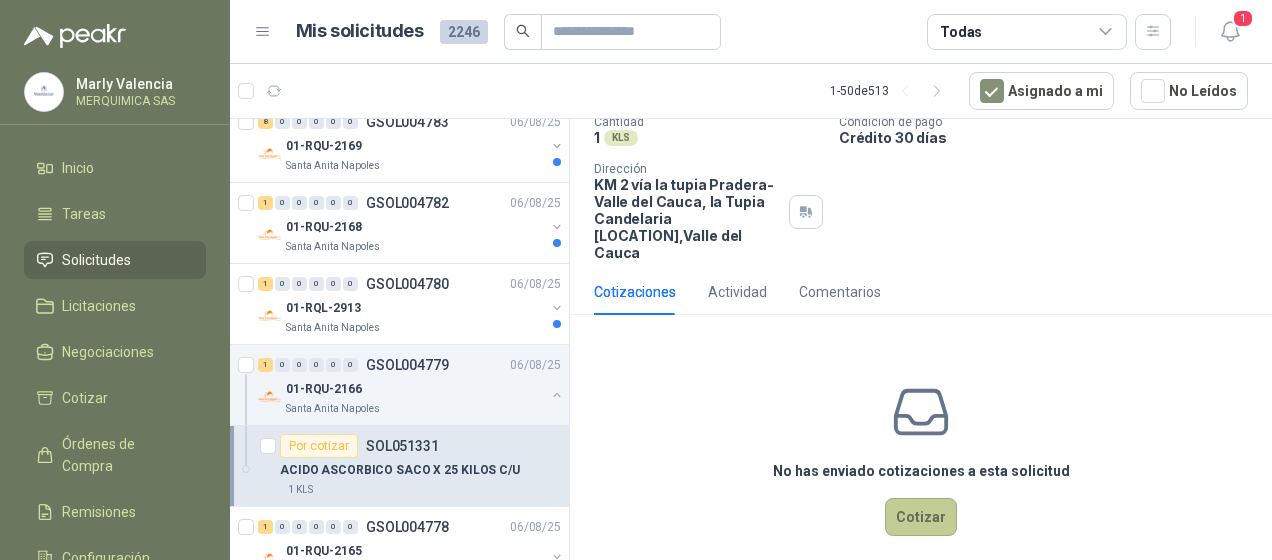click on "Cotizar" at bounding box center (921, 517) 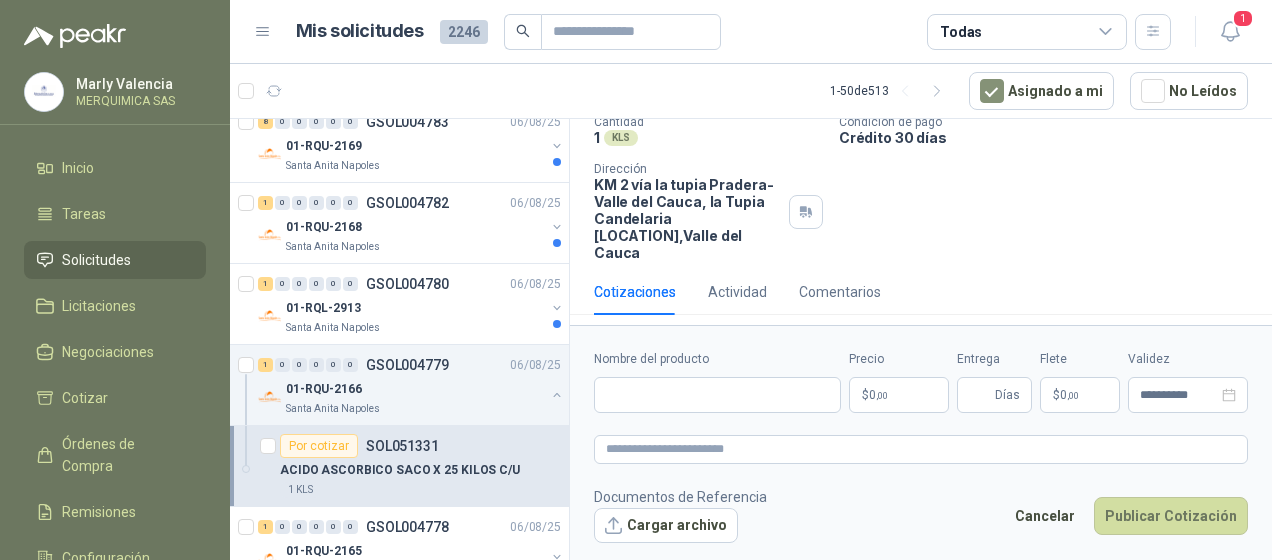 scroll, scrollTop: 152, scrollLeft: 0, axis: vertical 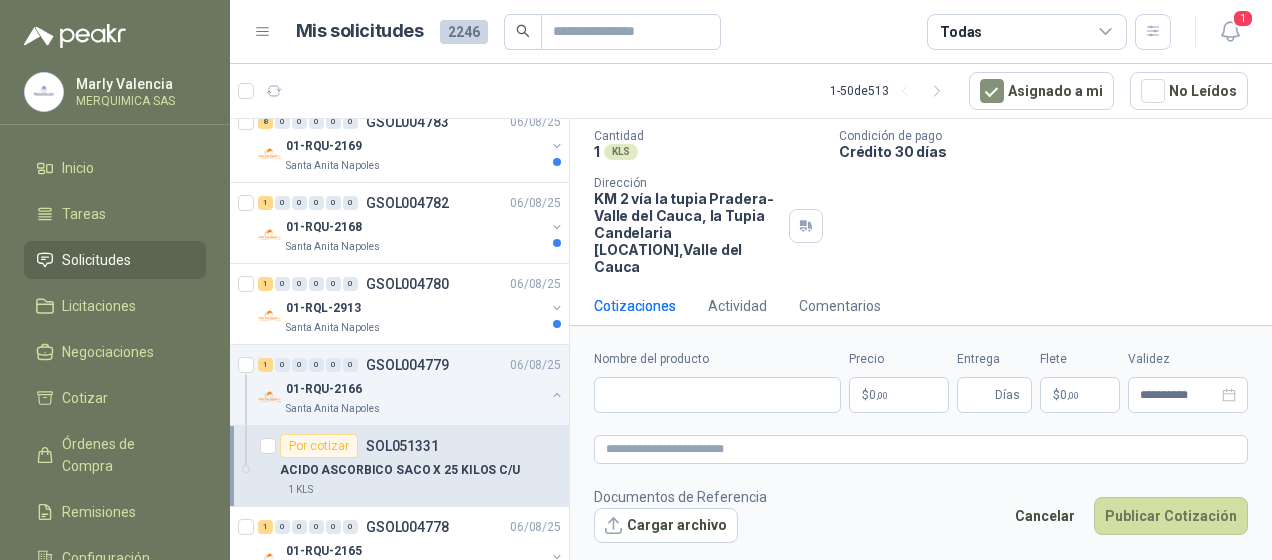 type 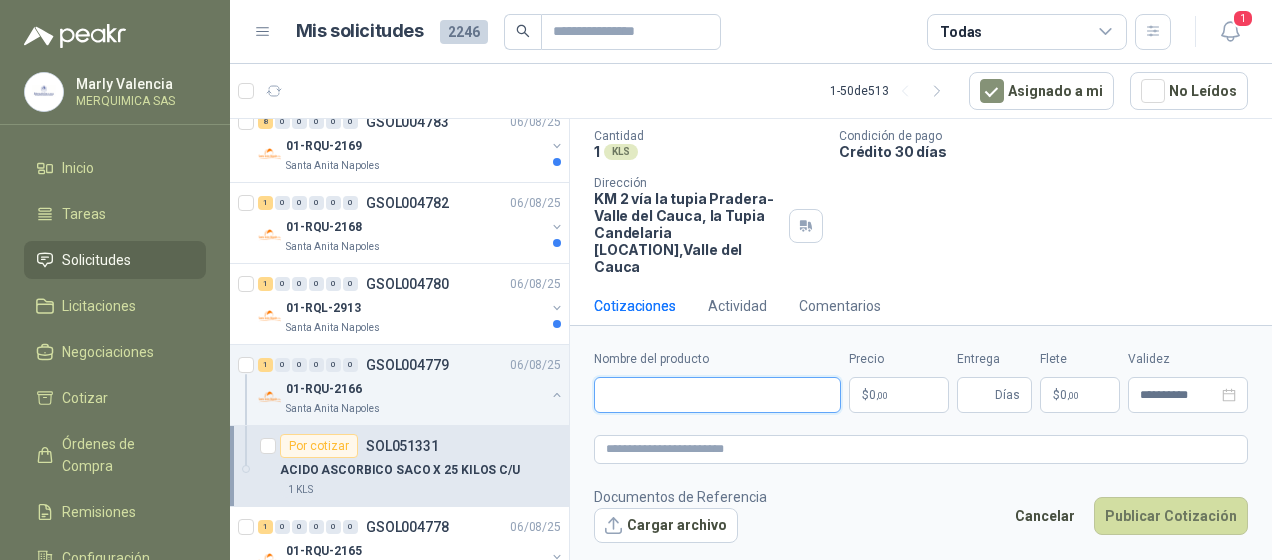 click on "Nombre del producto" at bounding box center (717, 395) 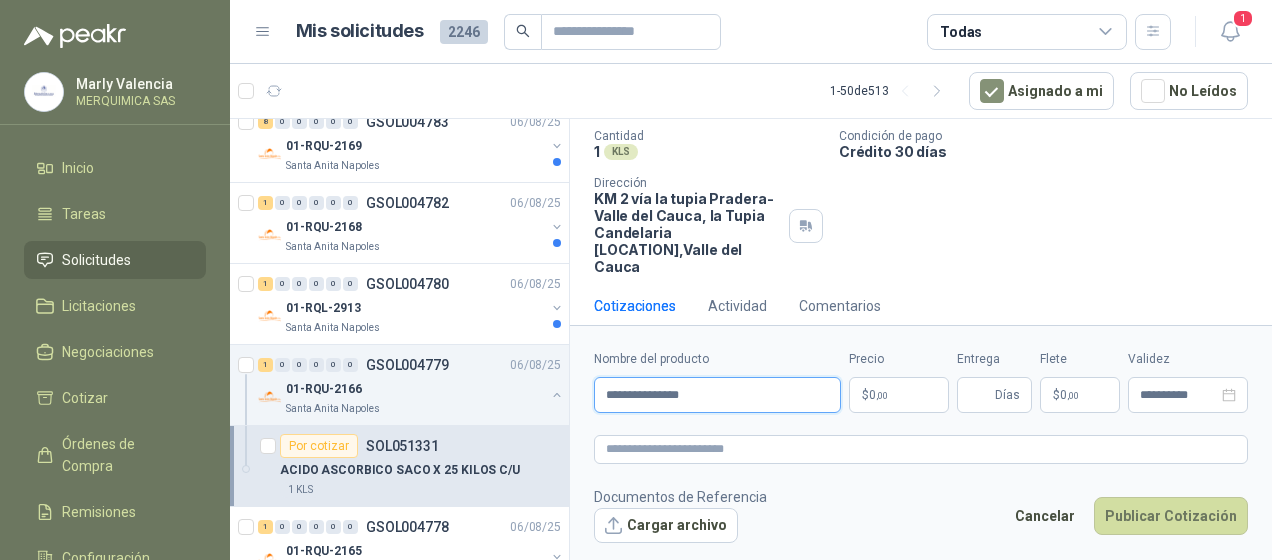 click on "**********" at bounding box center [717, 395] 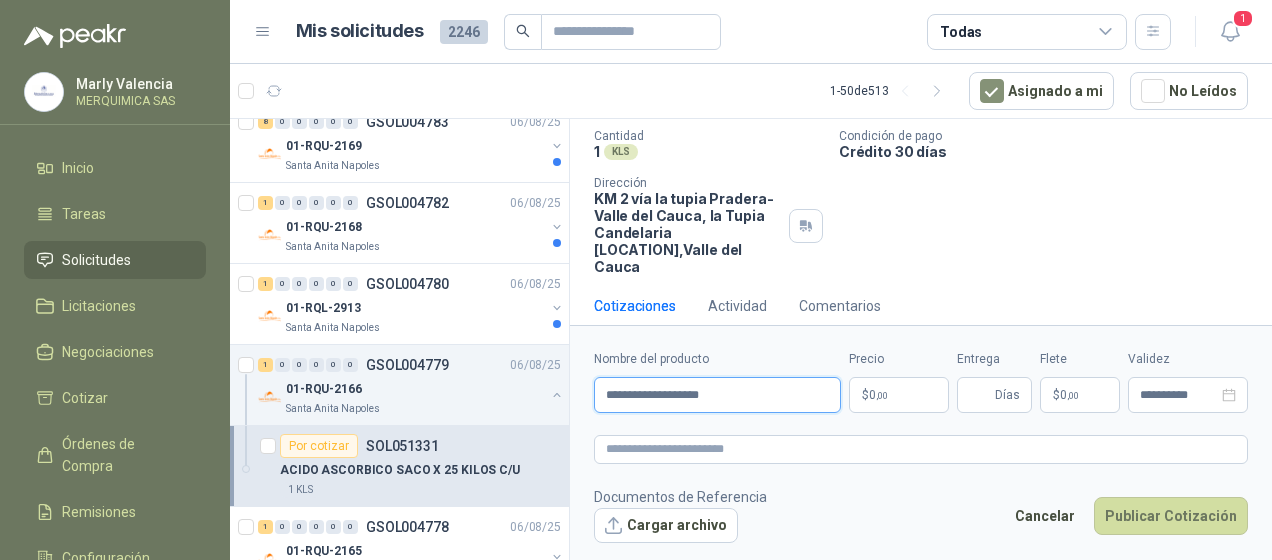 type on "**********" 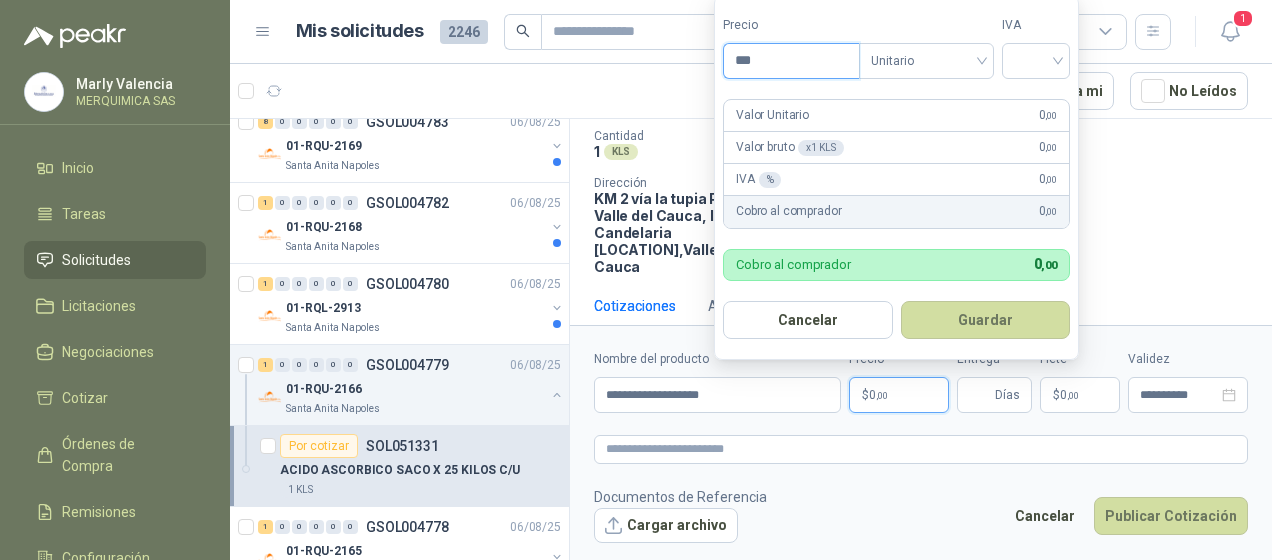 click on "***" at bounding box center (791, 61) 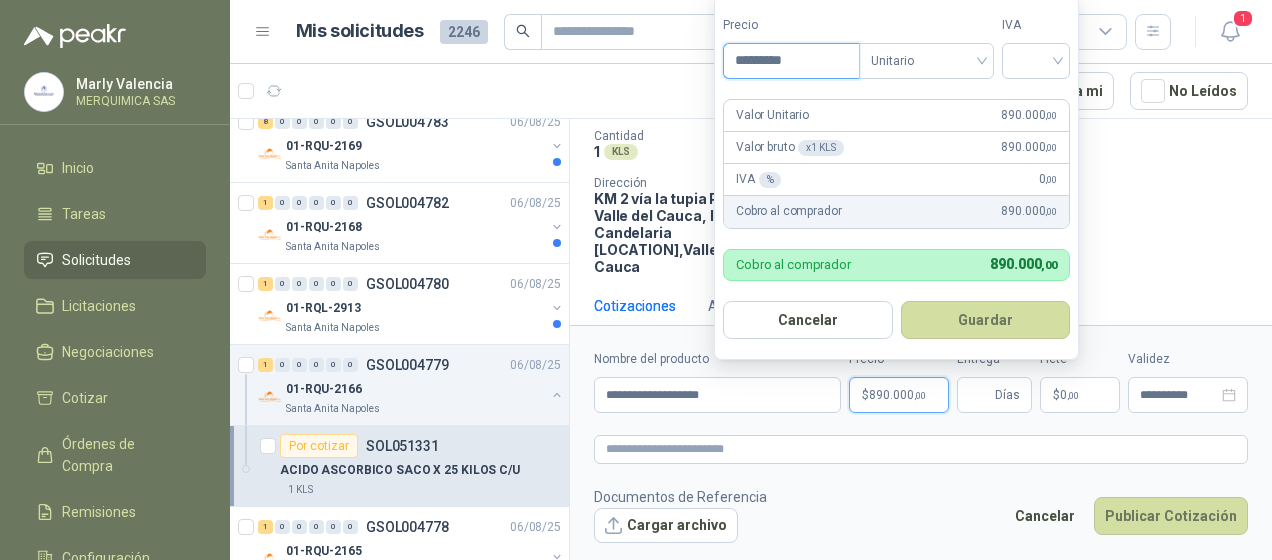 type on "*********" 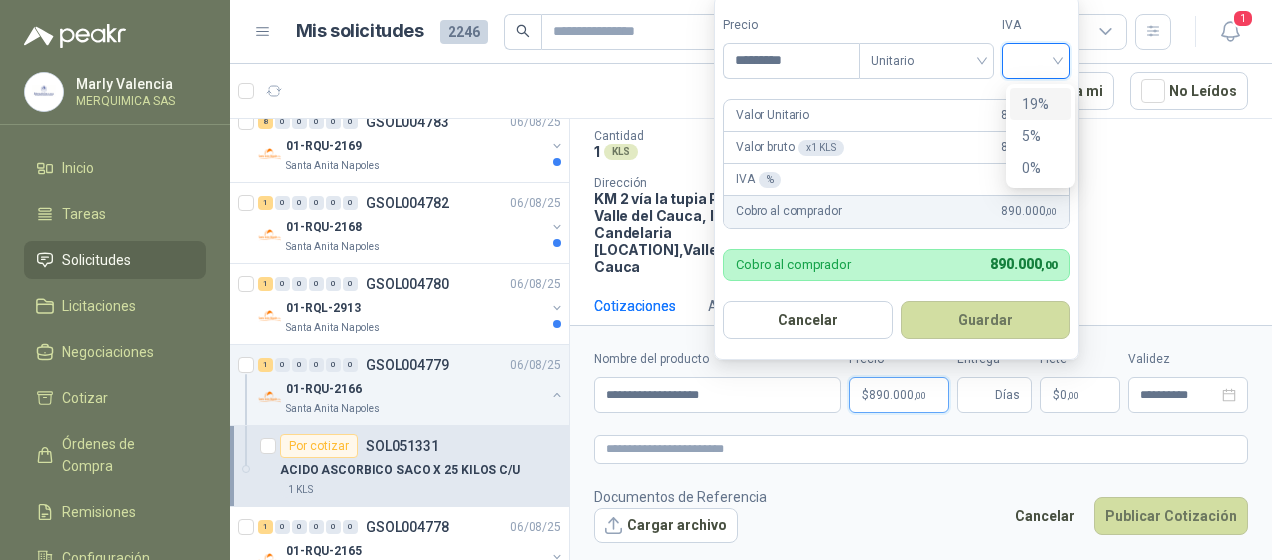 click on "19%" at bounding box center (1040, 104) 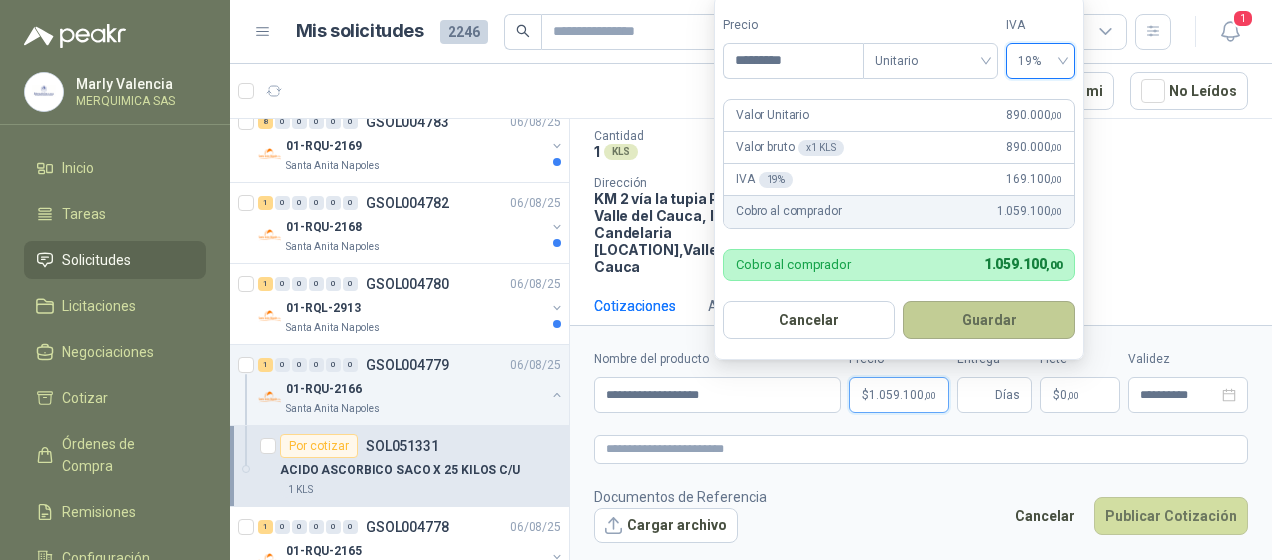click on "Guardar" at bounding box center [989, 320] 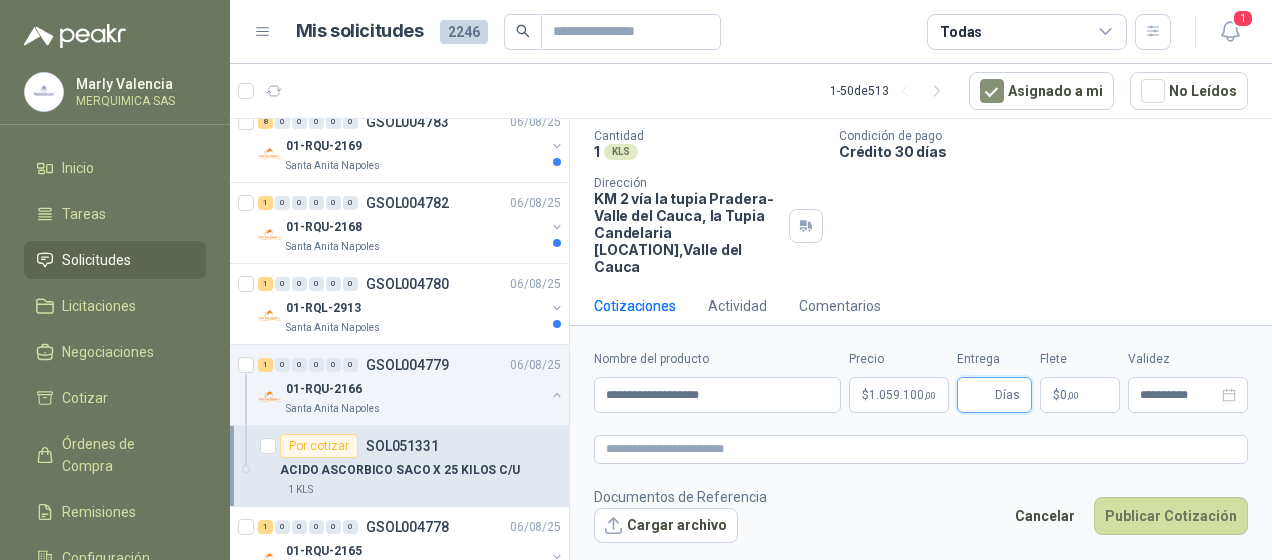 click on "Entrega" at bounding box center (980, 395) 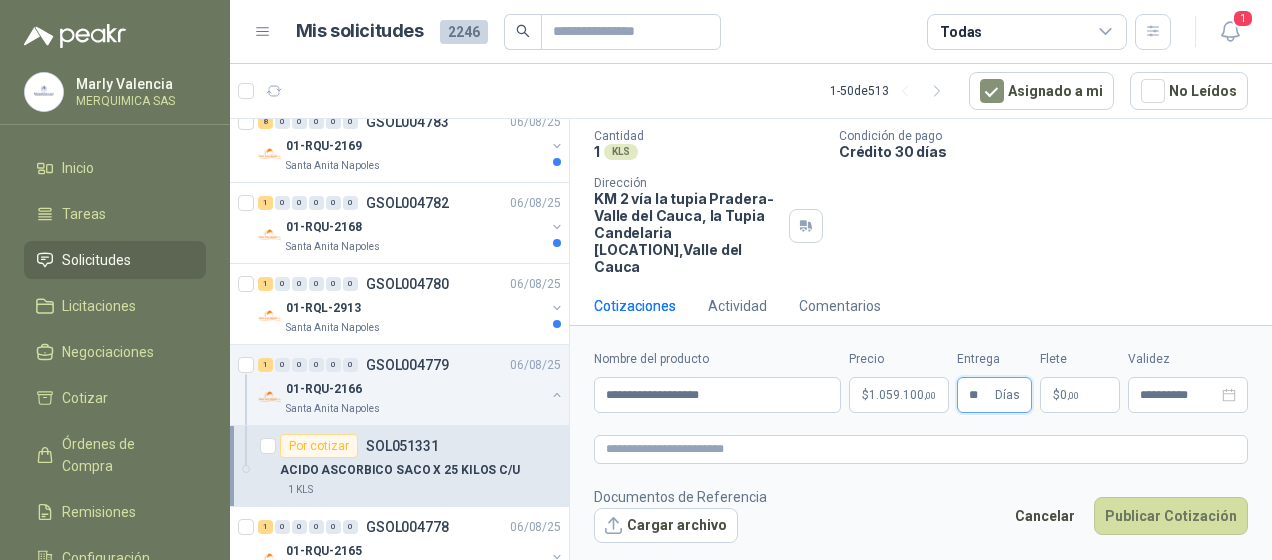 type on "**" 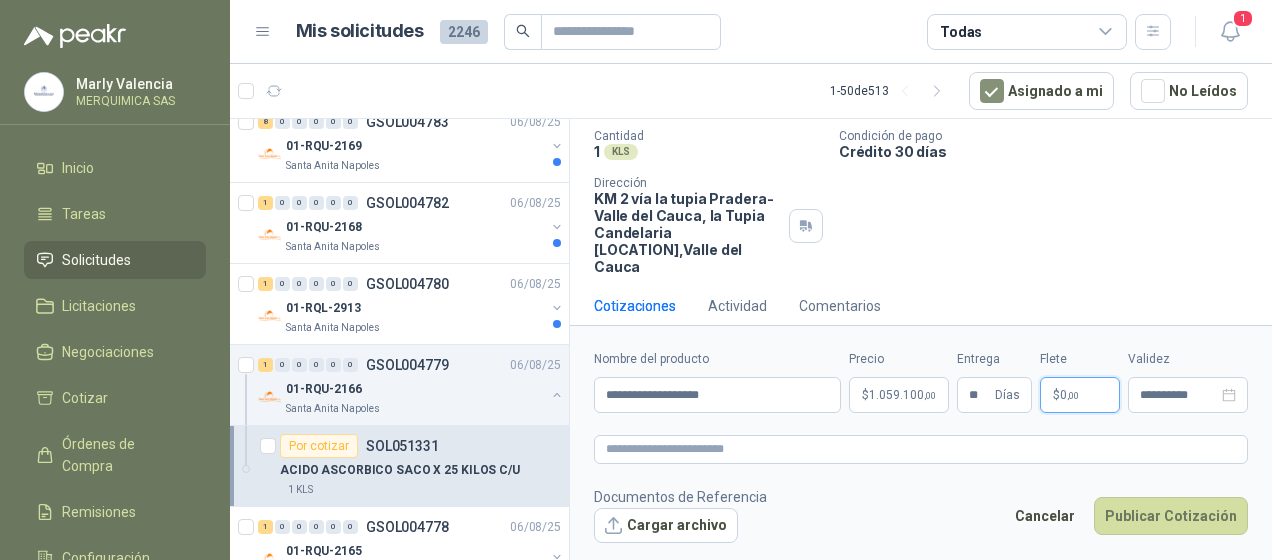 click on "$    0 ,00" at bounding box center (1080, 395) 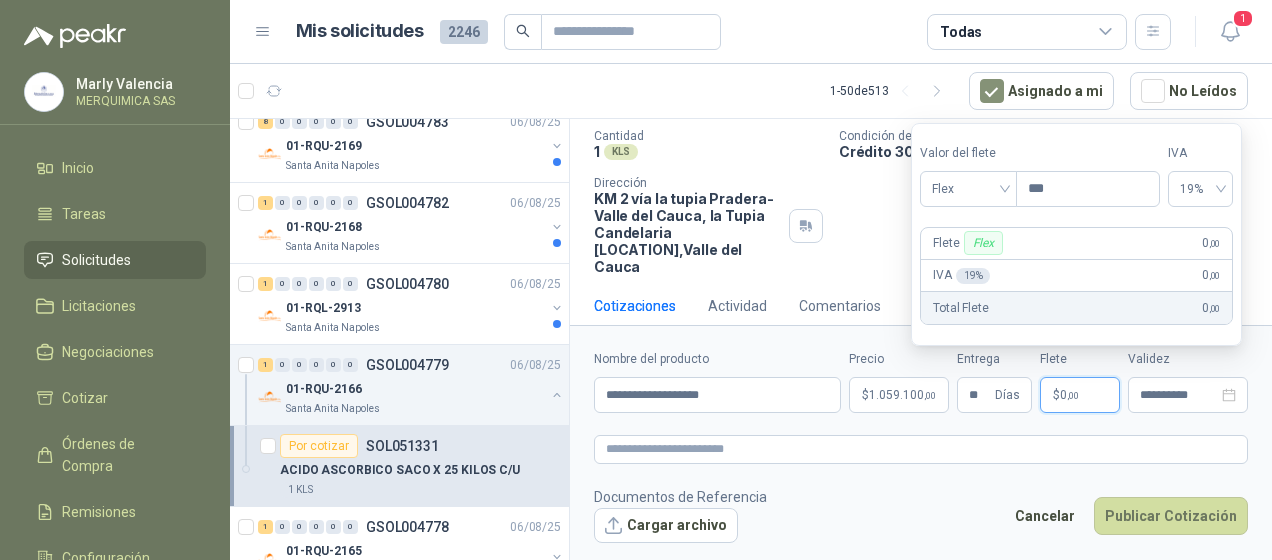 click on "$    0 ,00" at bounding box center (1080, 395) 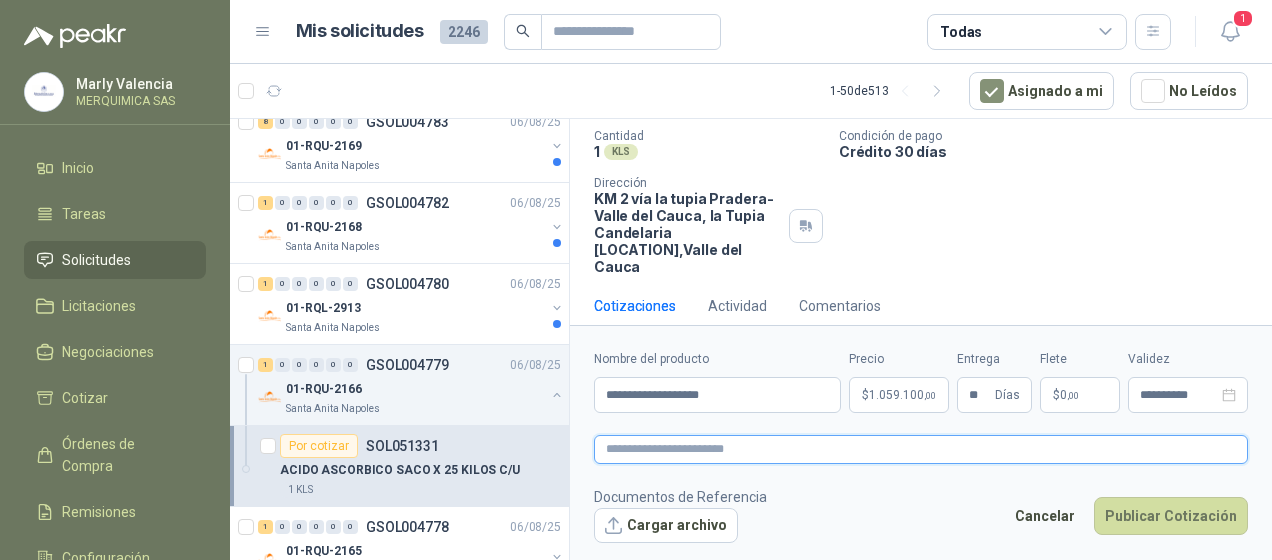 click at bounding box center [921, 449] 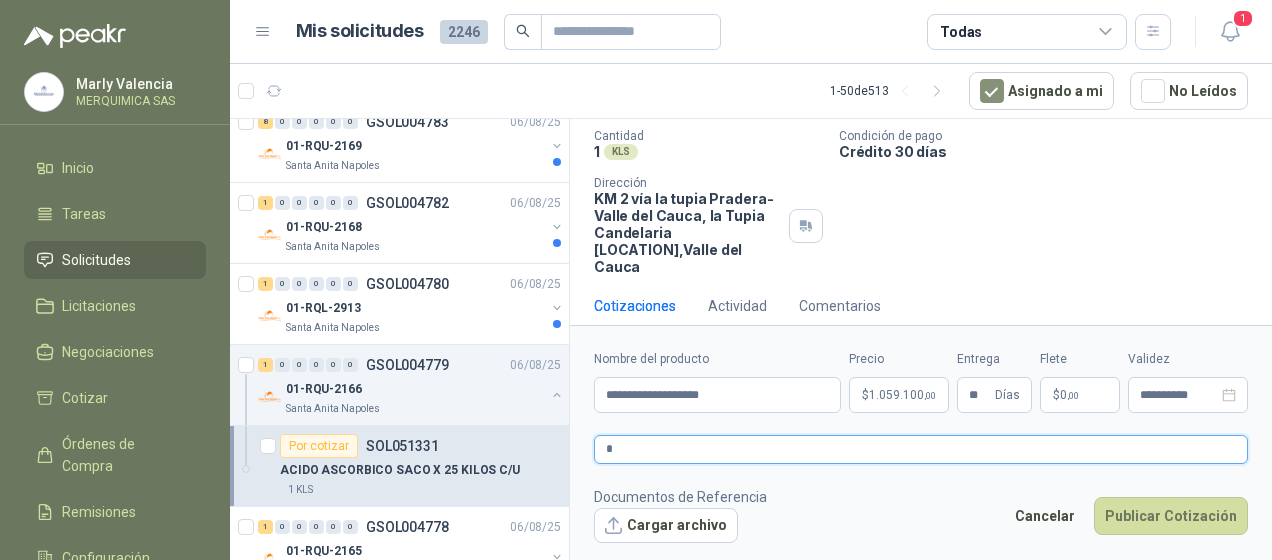 type 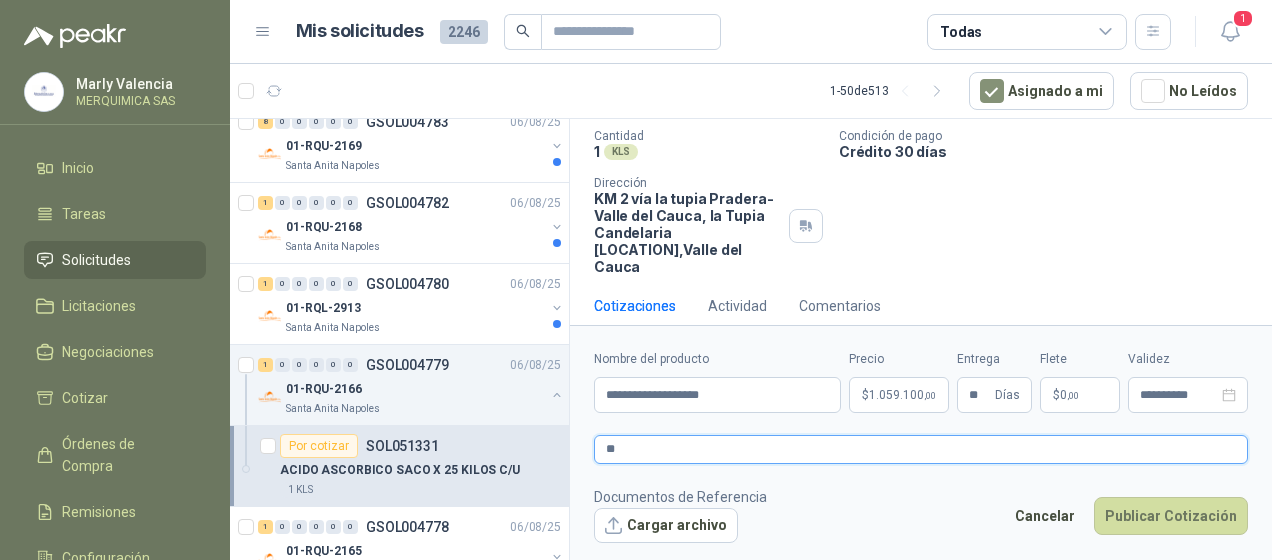 type 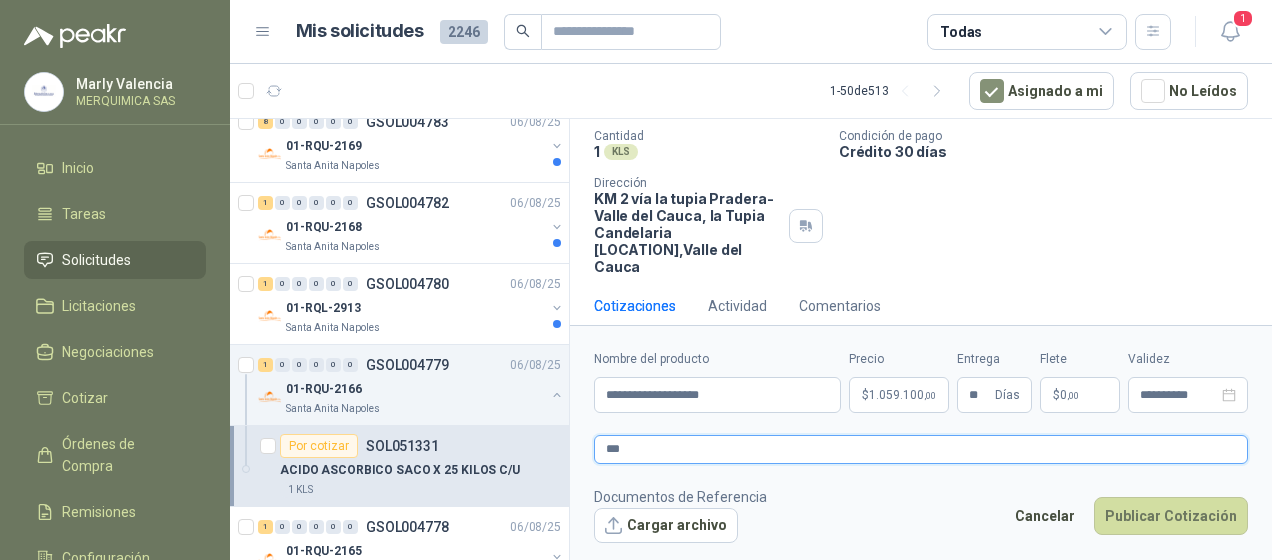 type 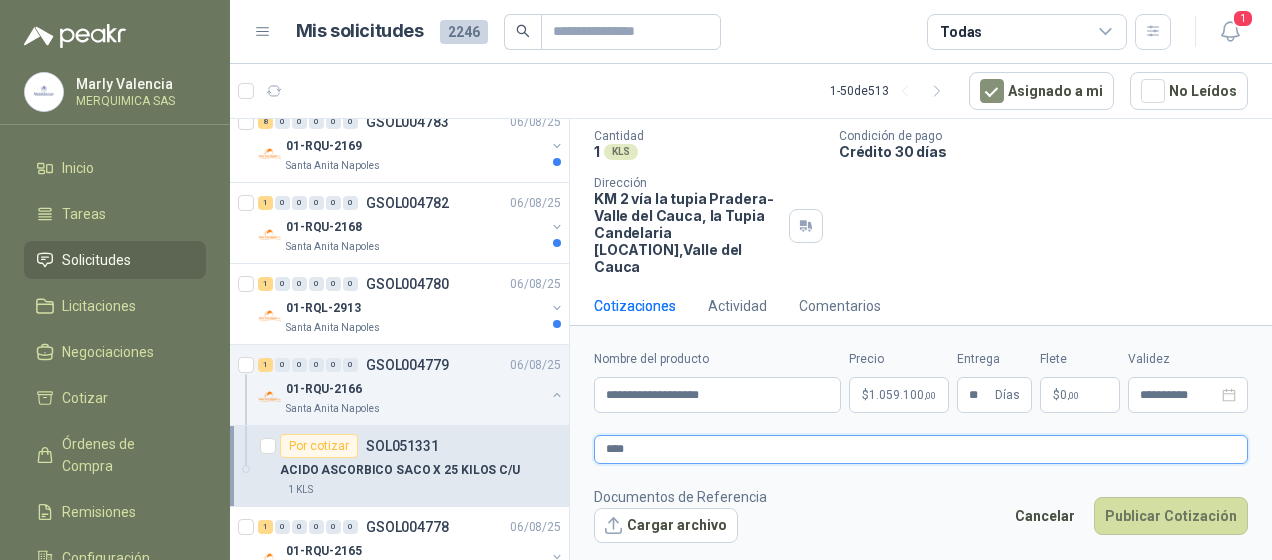 type 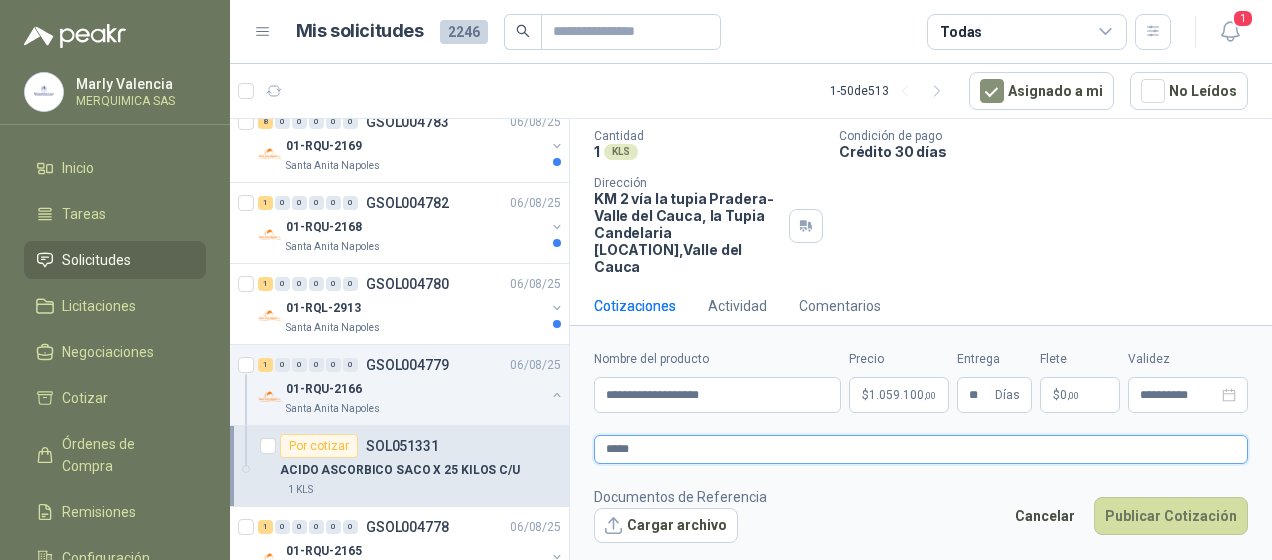 type 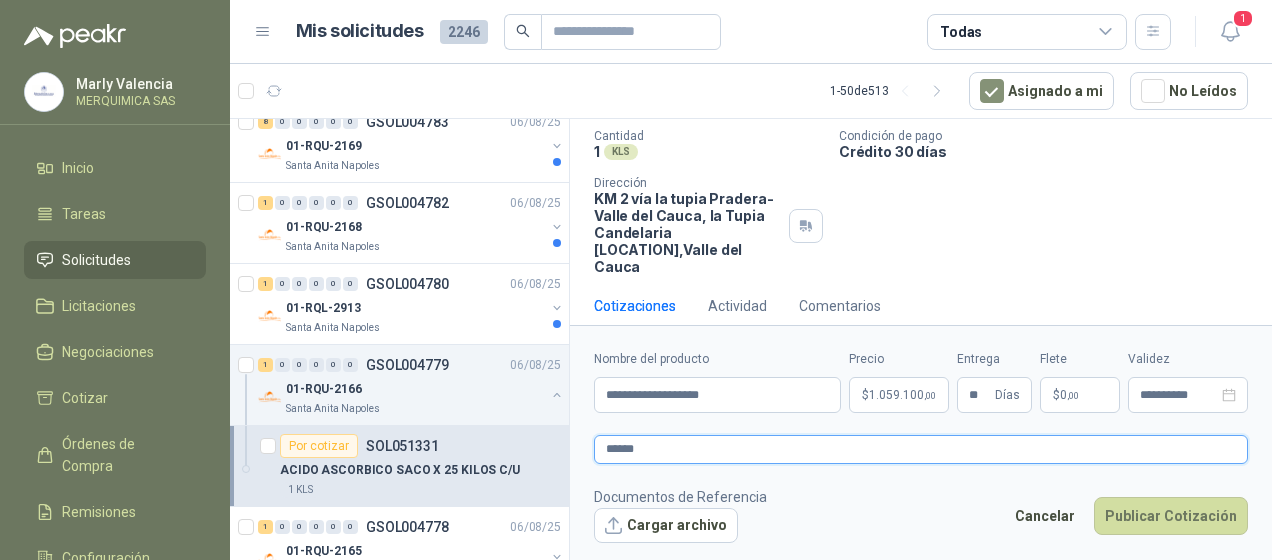 type 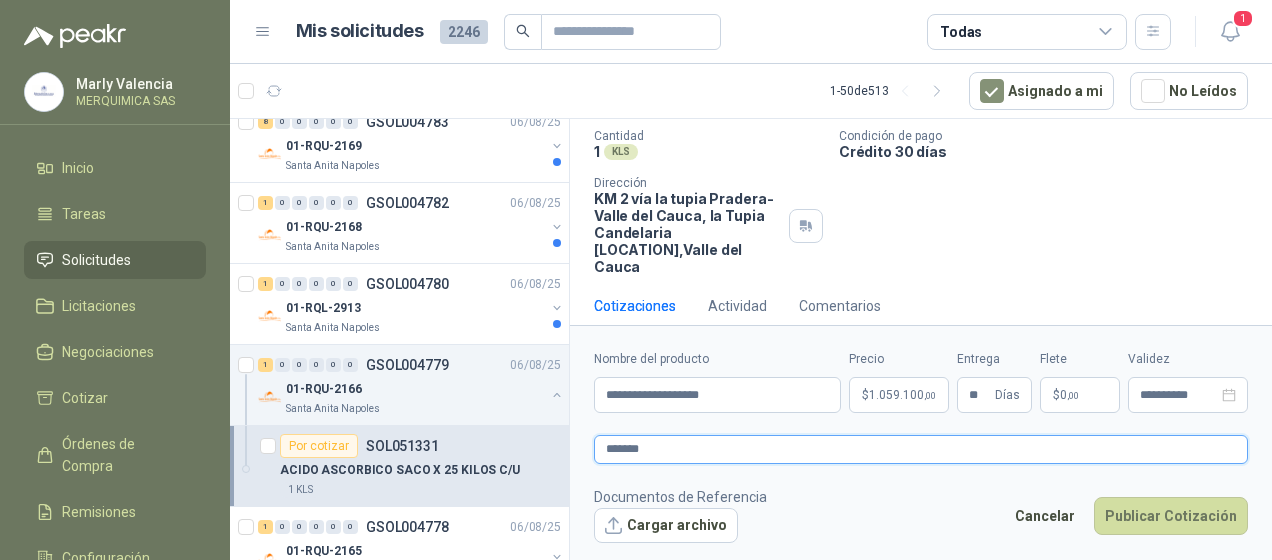 type 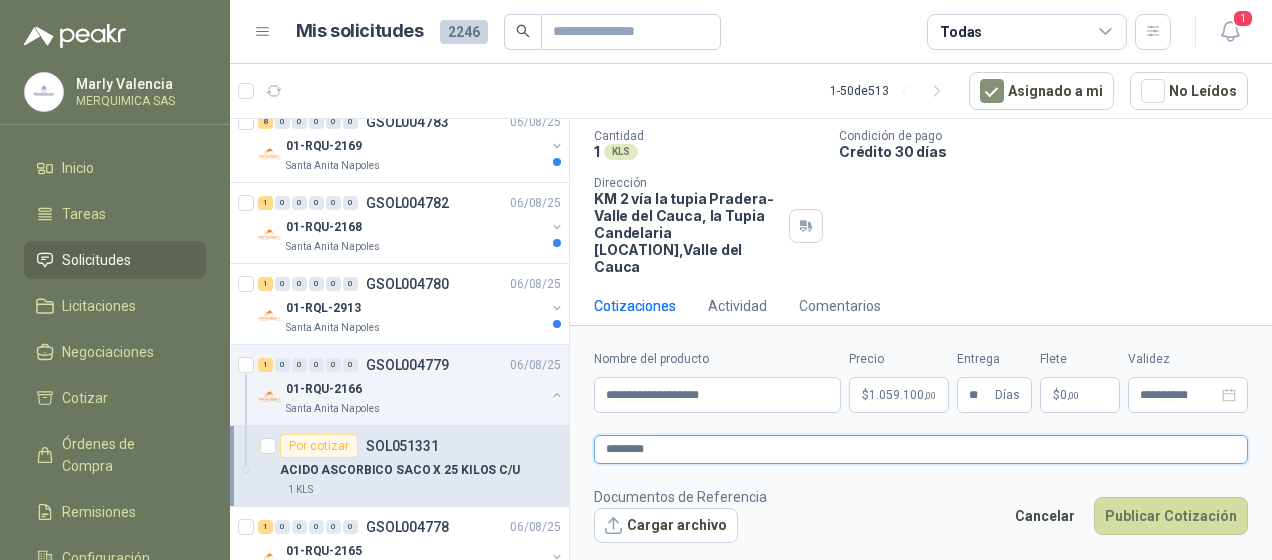 type 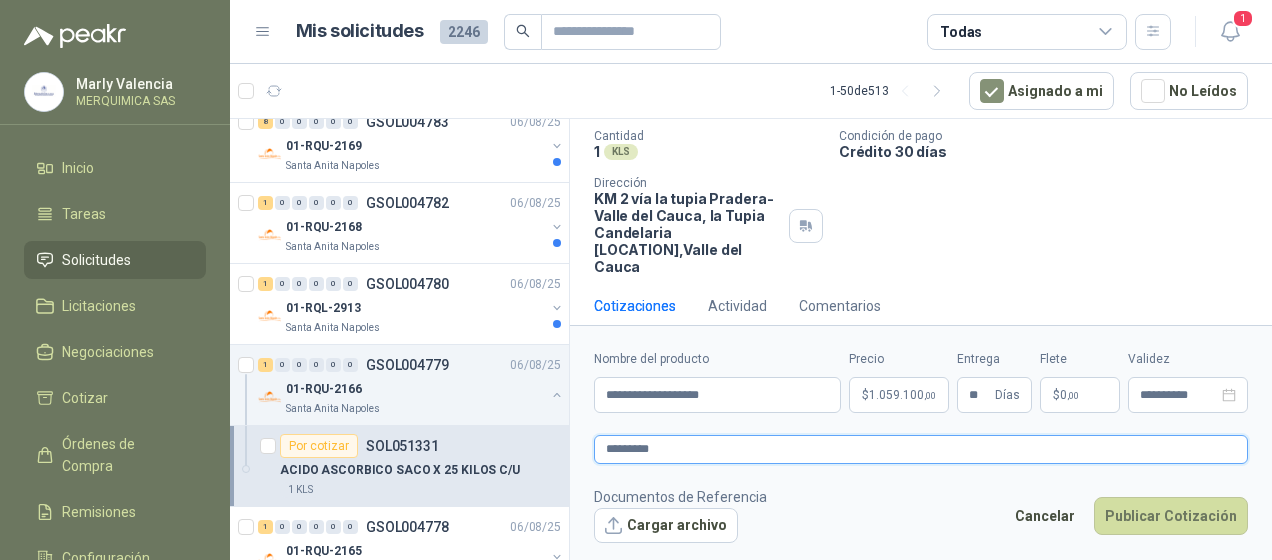 type 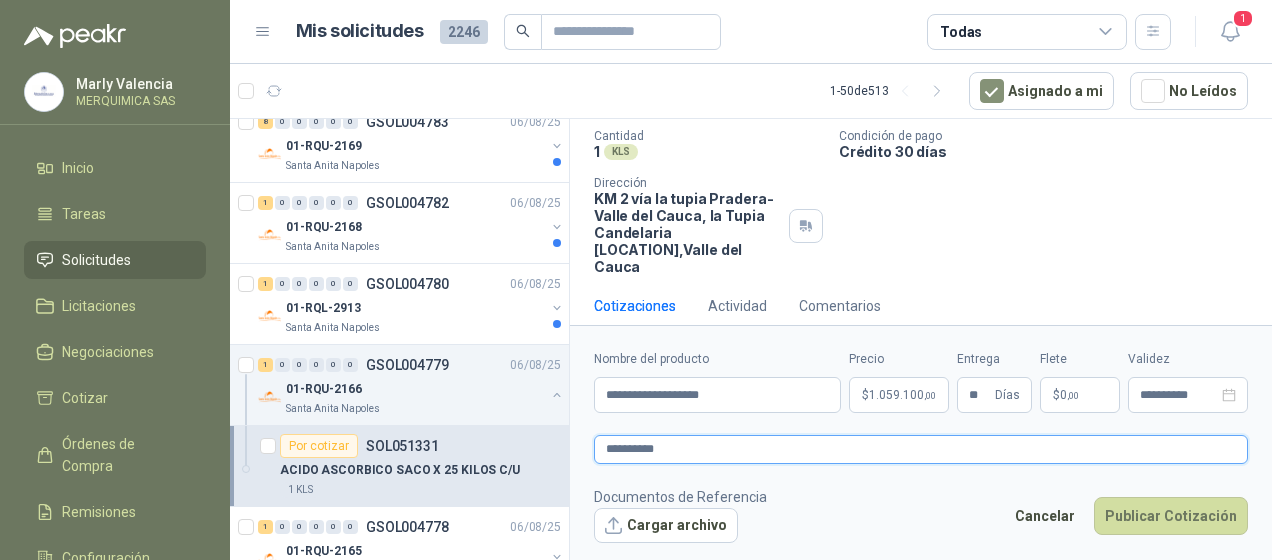 type 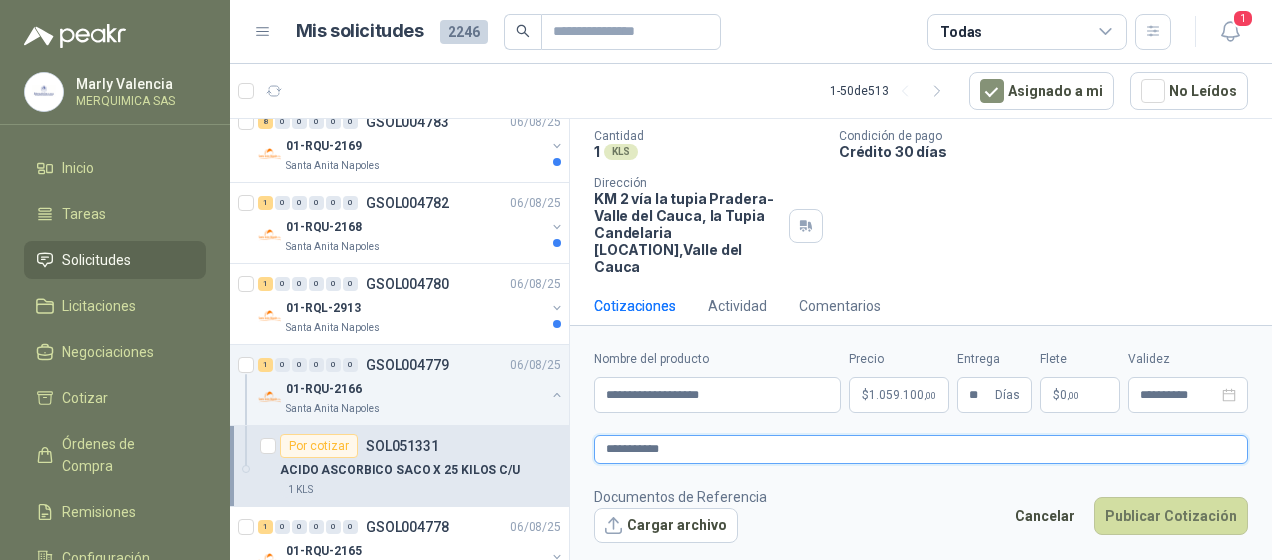 type 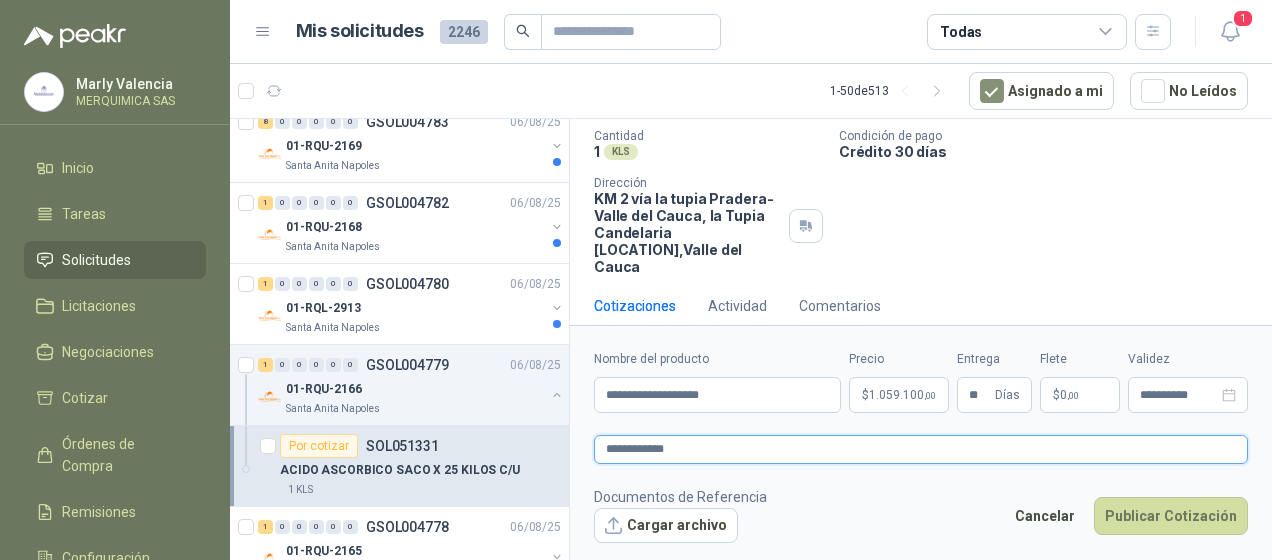 type 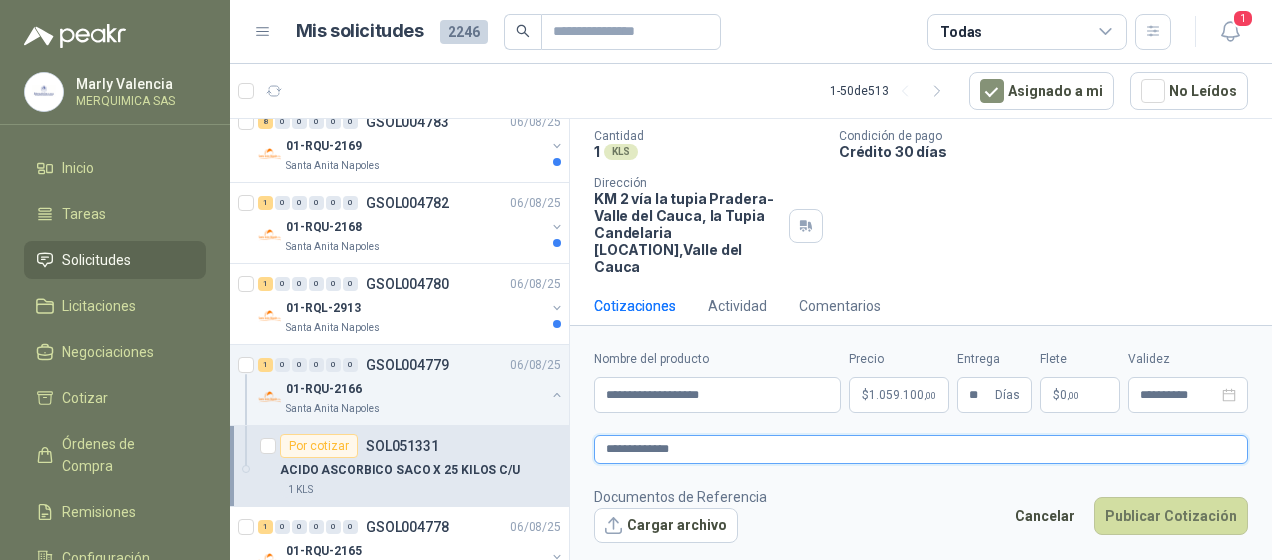 type 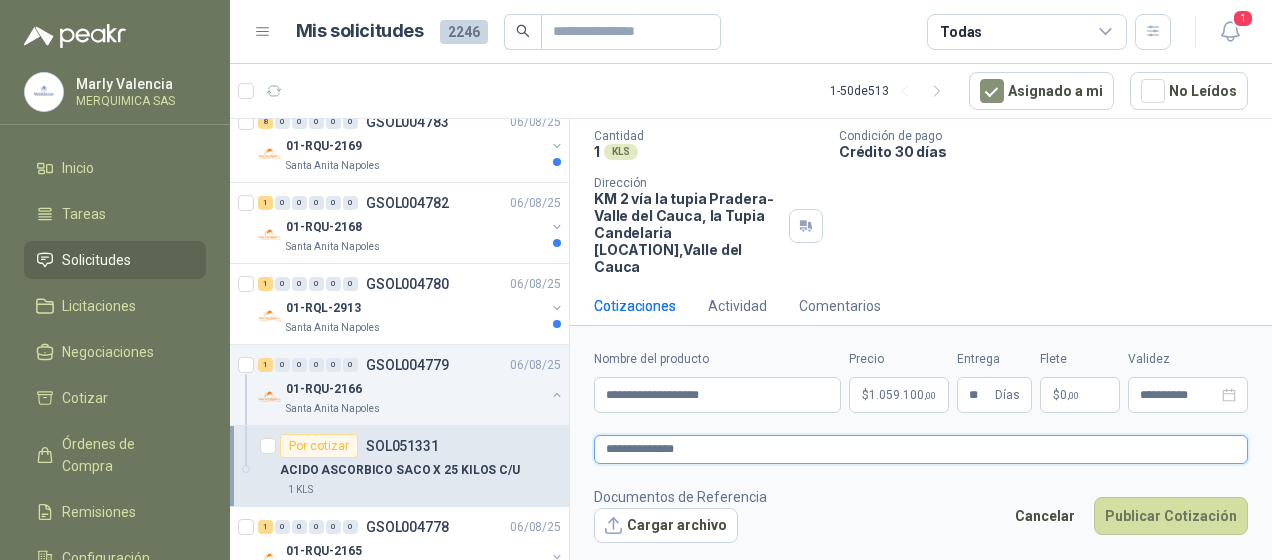 type 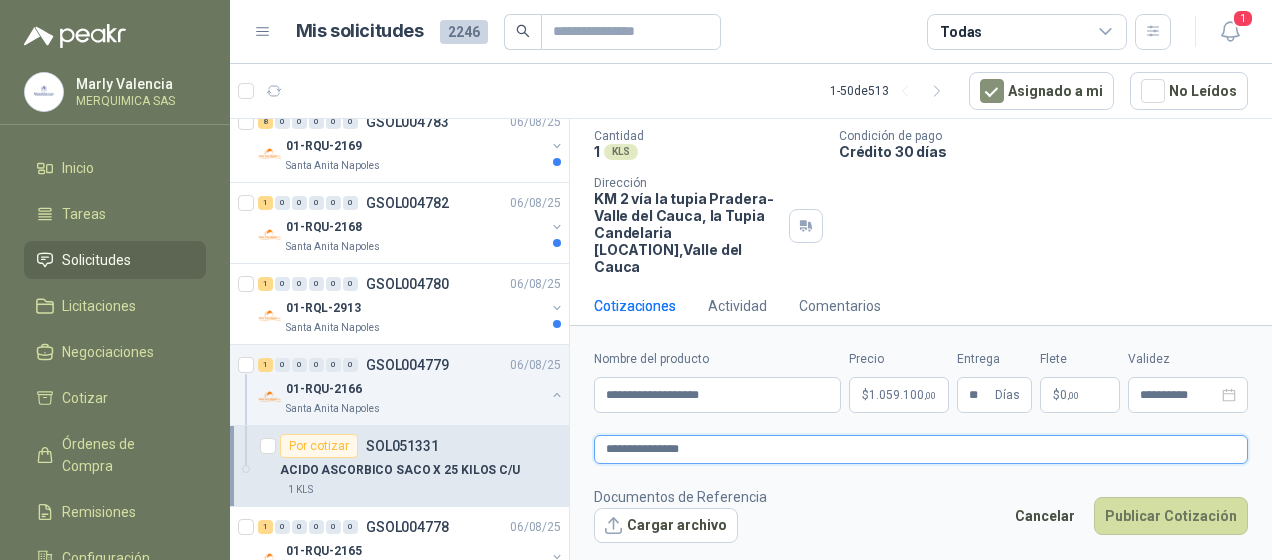 type on "**********" 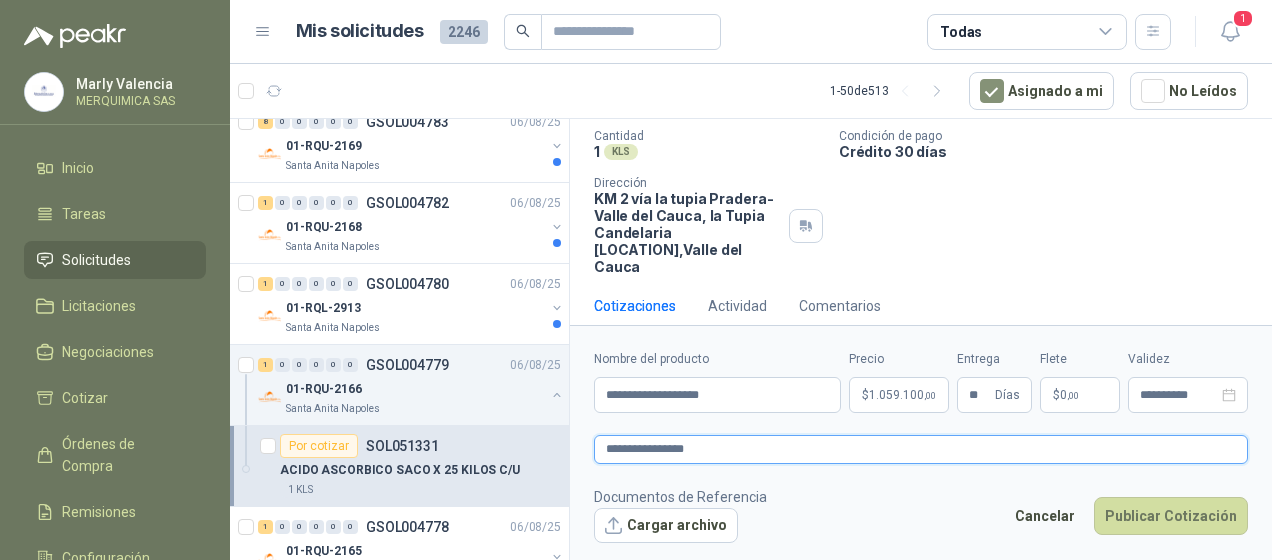 type 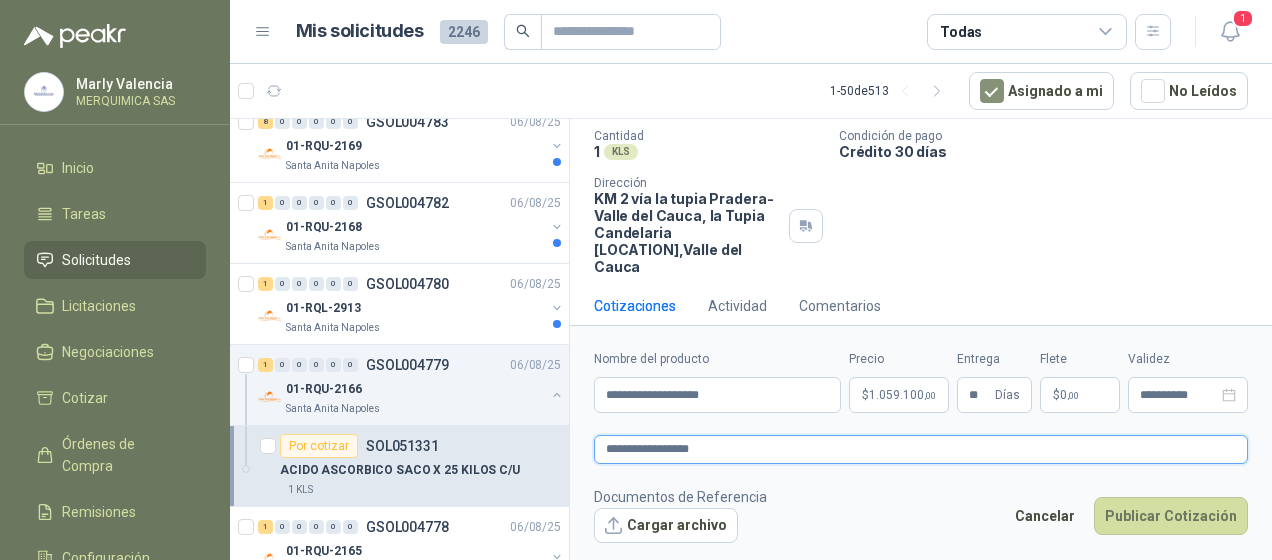 type 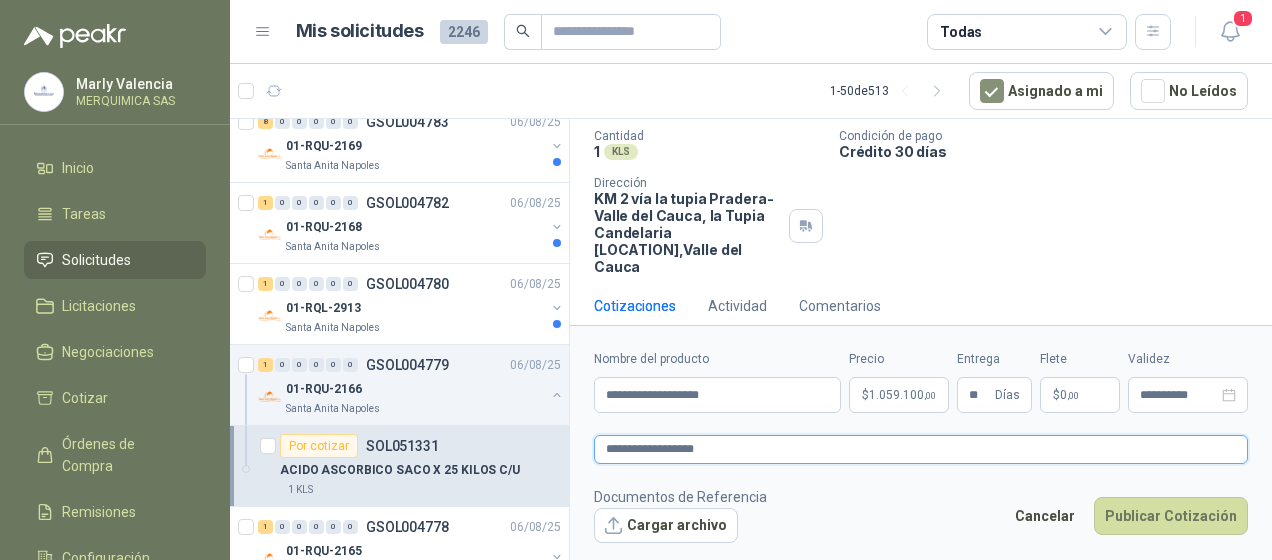 type 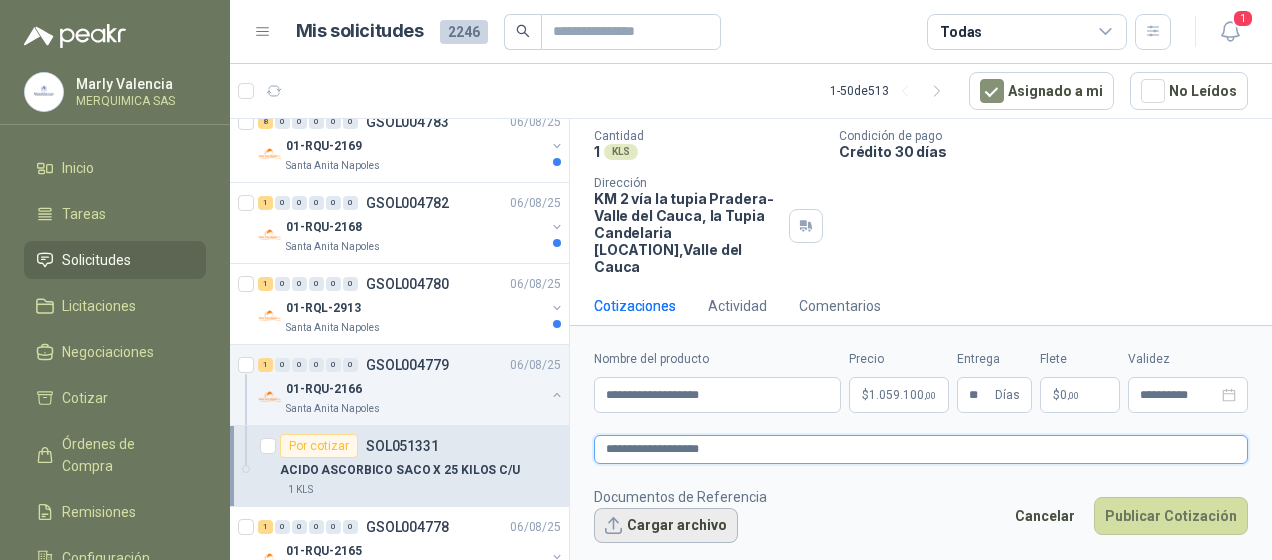 type on "**********" 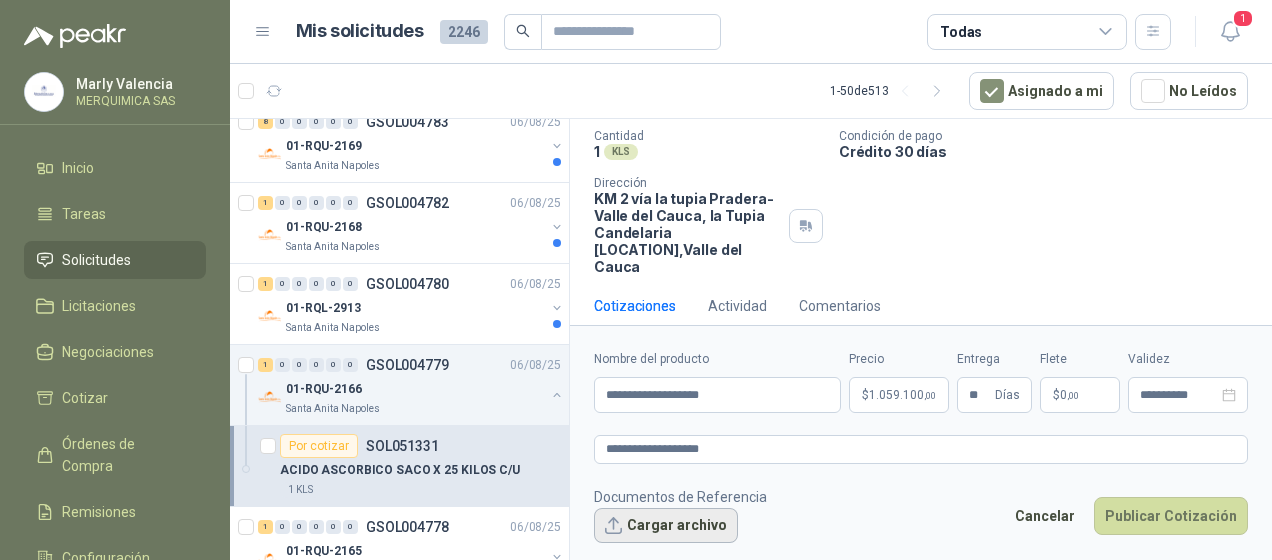 click on "Cargar archivo" at bounding box center (666, 526) 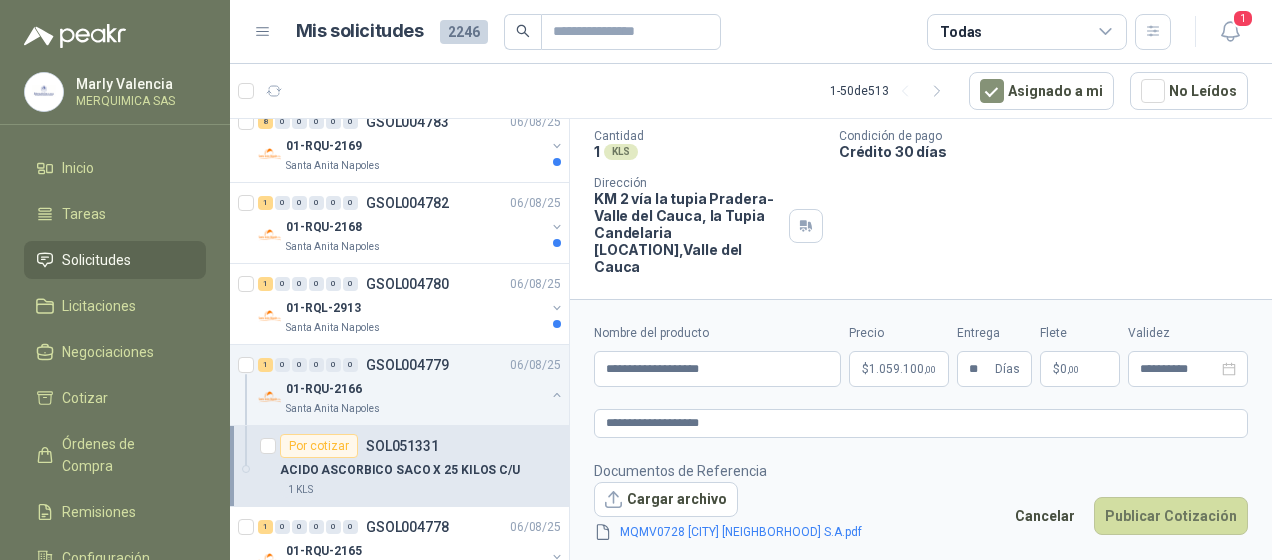 scroll, scrollTop: 166, scrollLeft: 0, axis: vertical 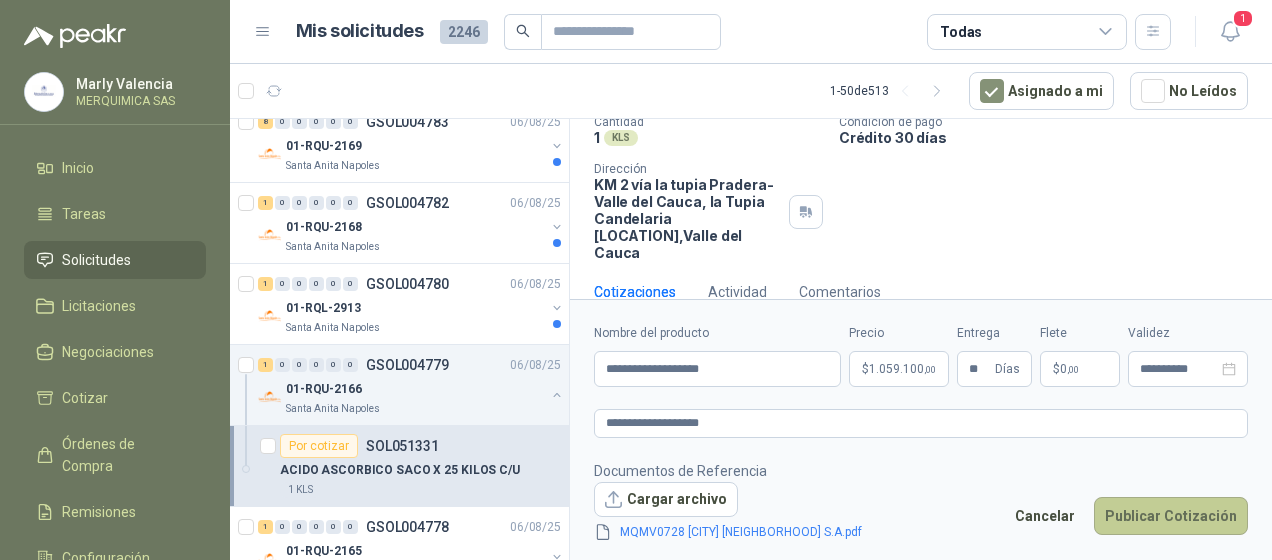 click on "Publicar Cotización" at bounding box center [1171, 516] 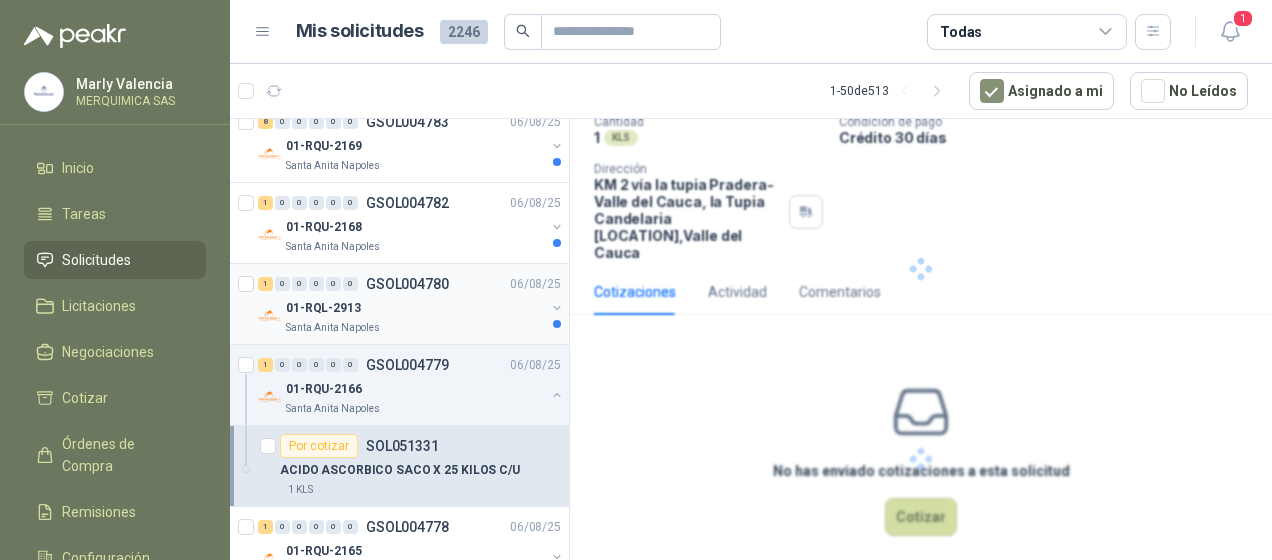 scroll, scrollTop: 44, scrollLeft: 0, axis: vertical 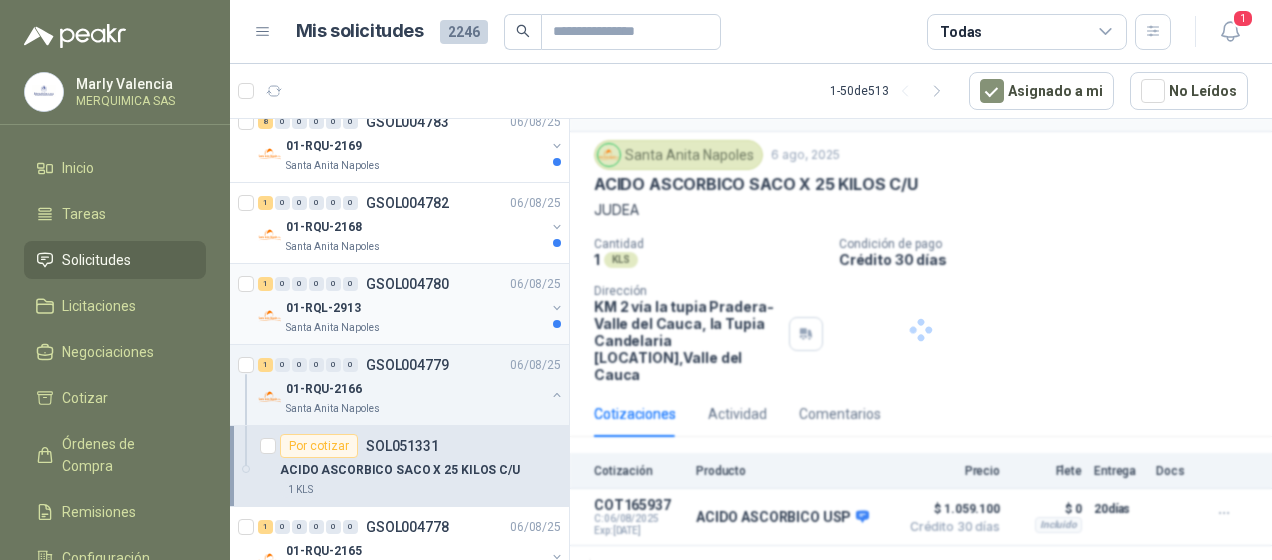 click on "01-RQL-2913" at bounding box center [415, 308] 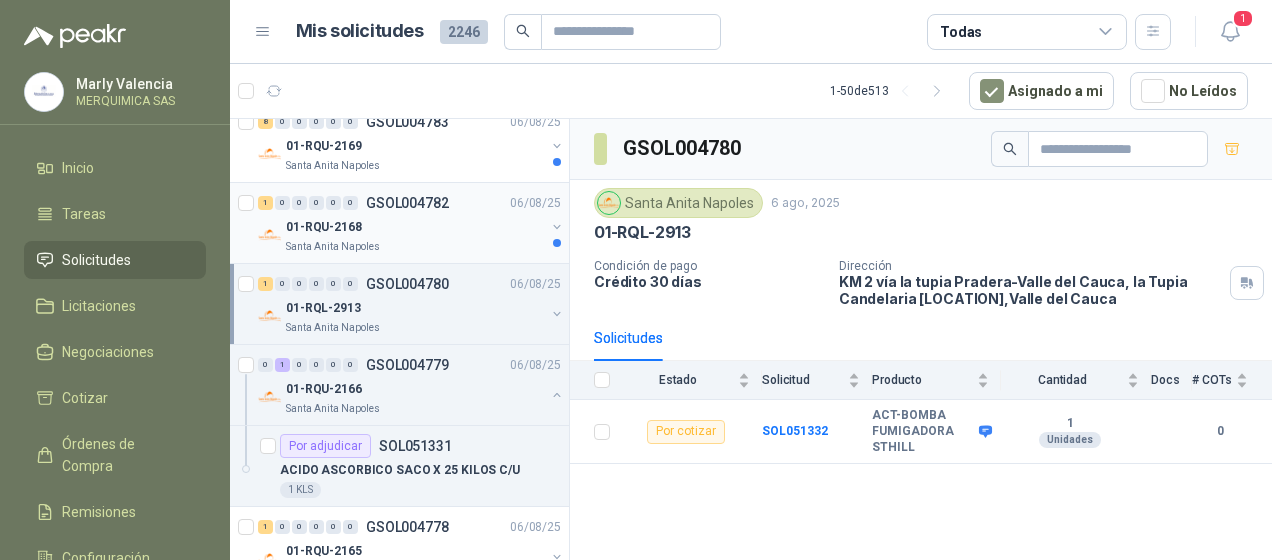 click on "01-RQU-2168" at bounding box center [415, 227] 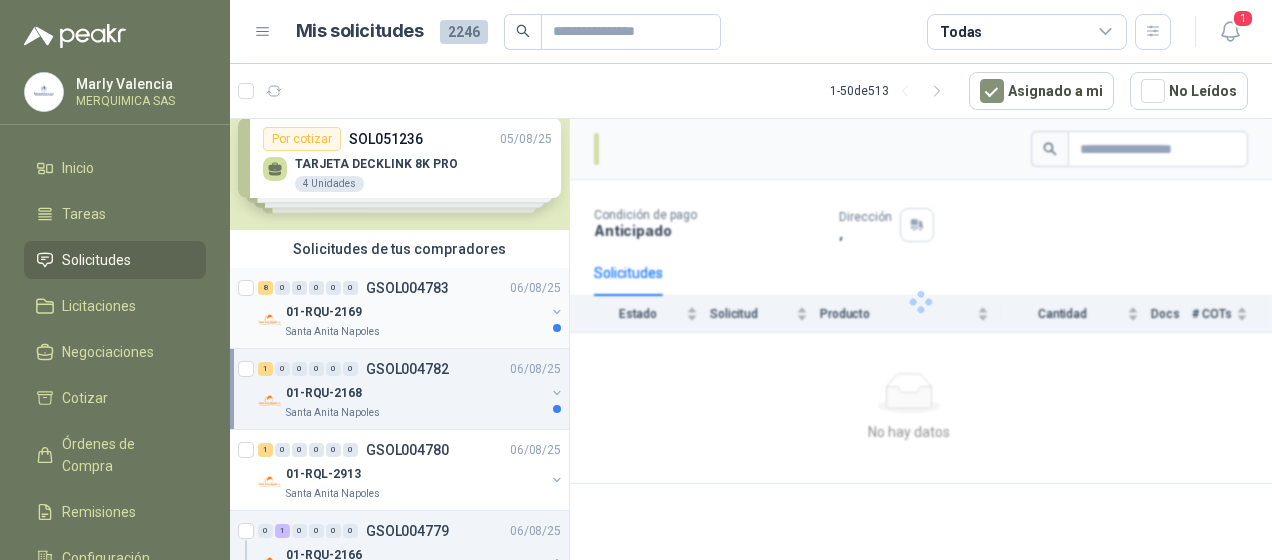 scroll, scrollTop: 0, scrollLeft: 0, axis: both 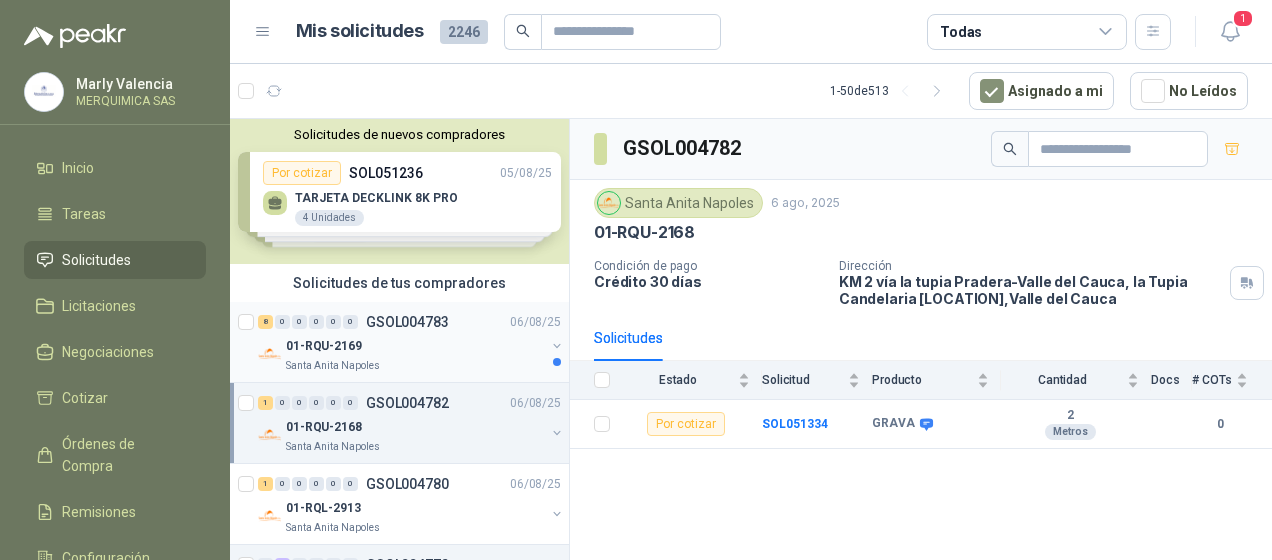 click on "Santa Anita Napoles" at bounding box center (415, 366) 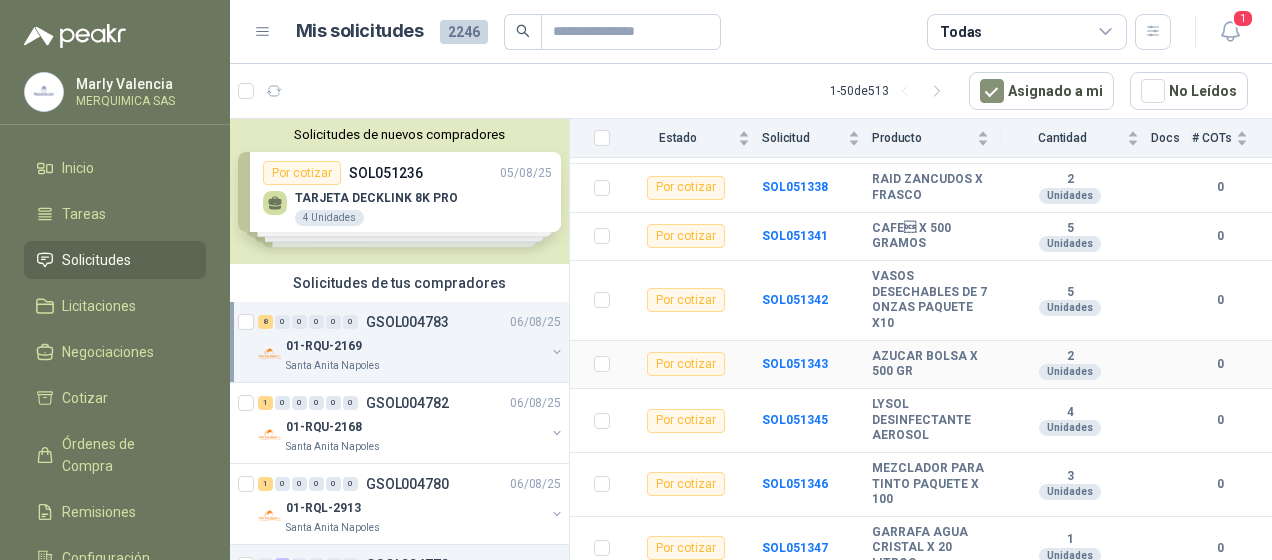 scroll, scrollTop: 310, scrollLeft: 0, axis: vertical 